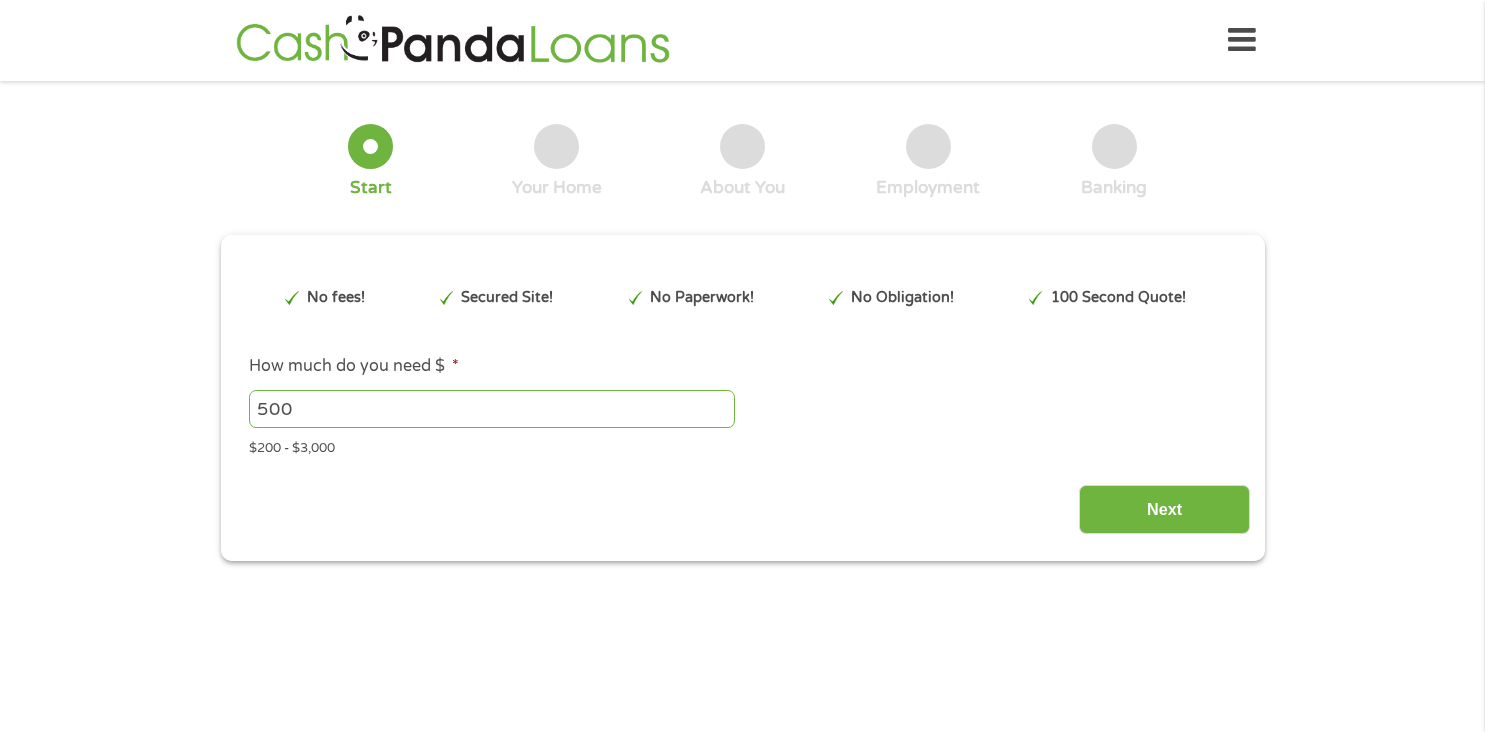 scroll, scrollTop: 0, scrollLeft: 0, axis: both 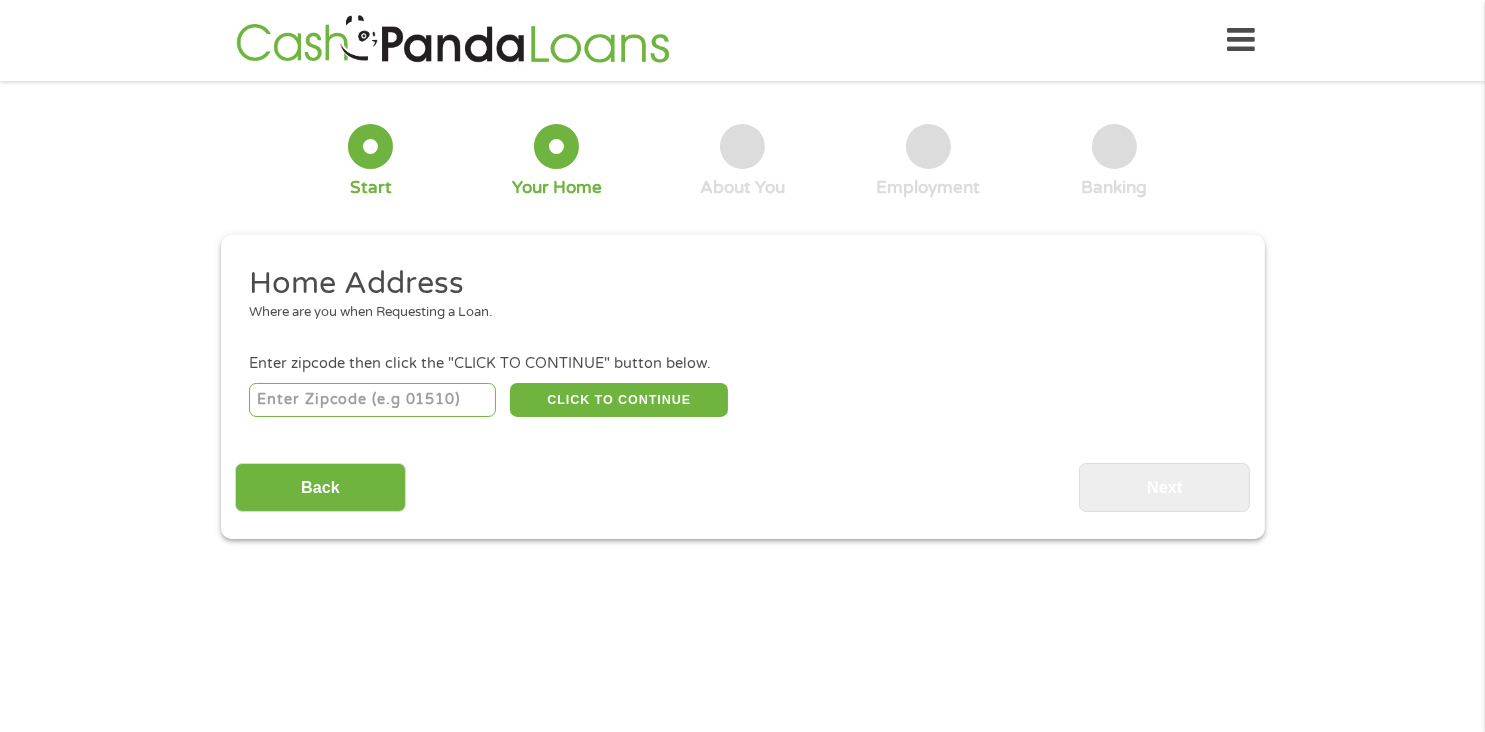 click at bounding box center [372, 400] 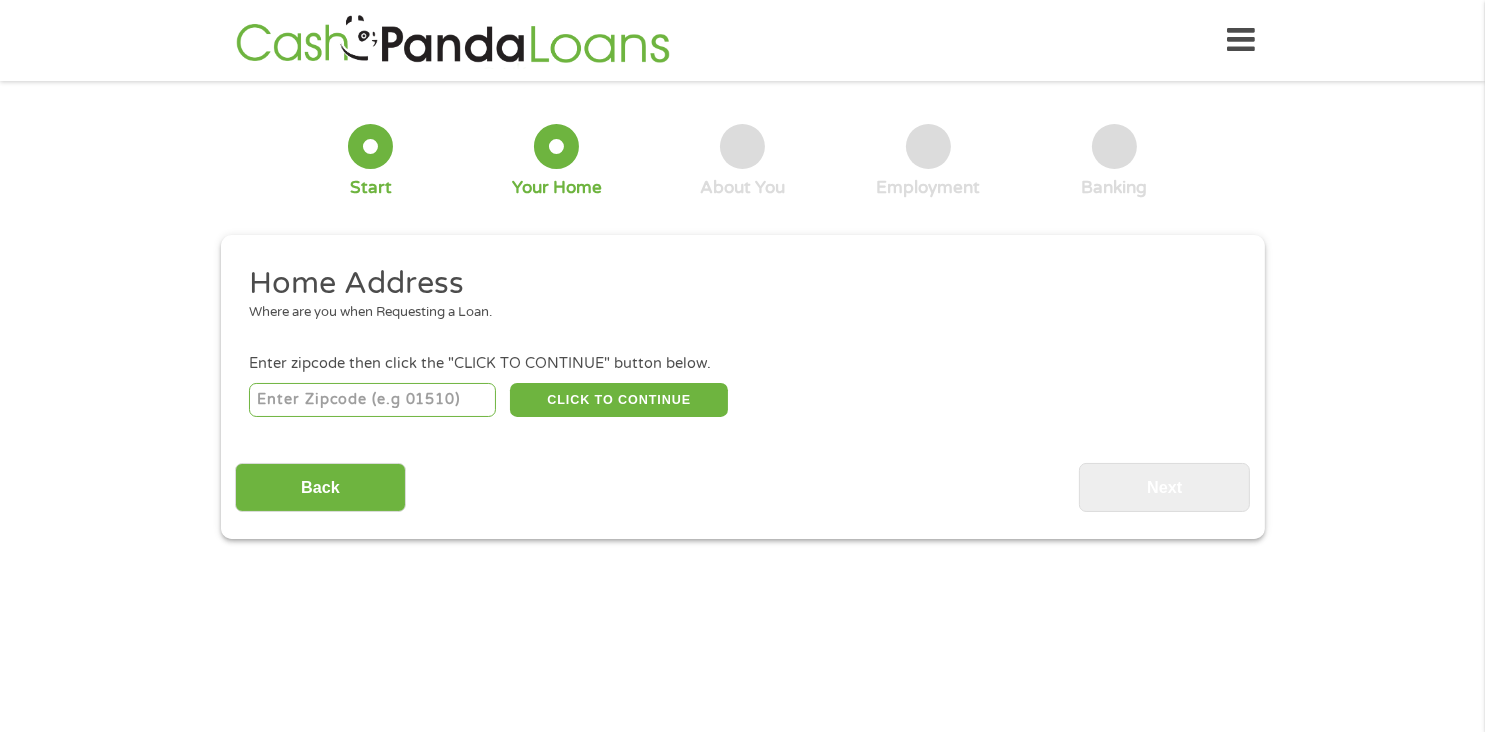 type on "[POSTAL_CODE]" 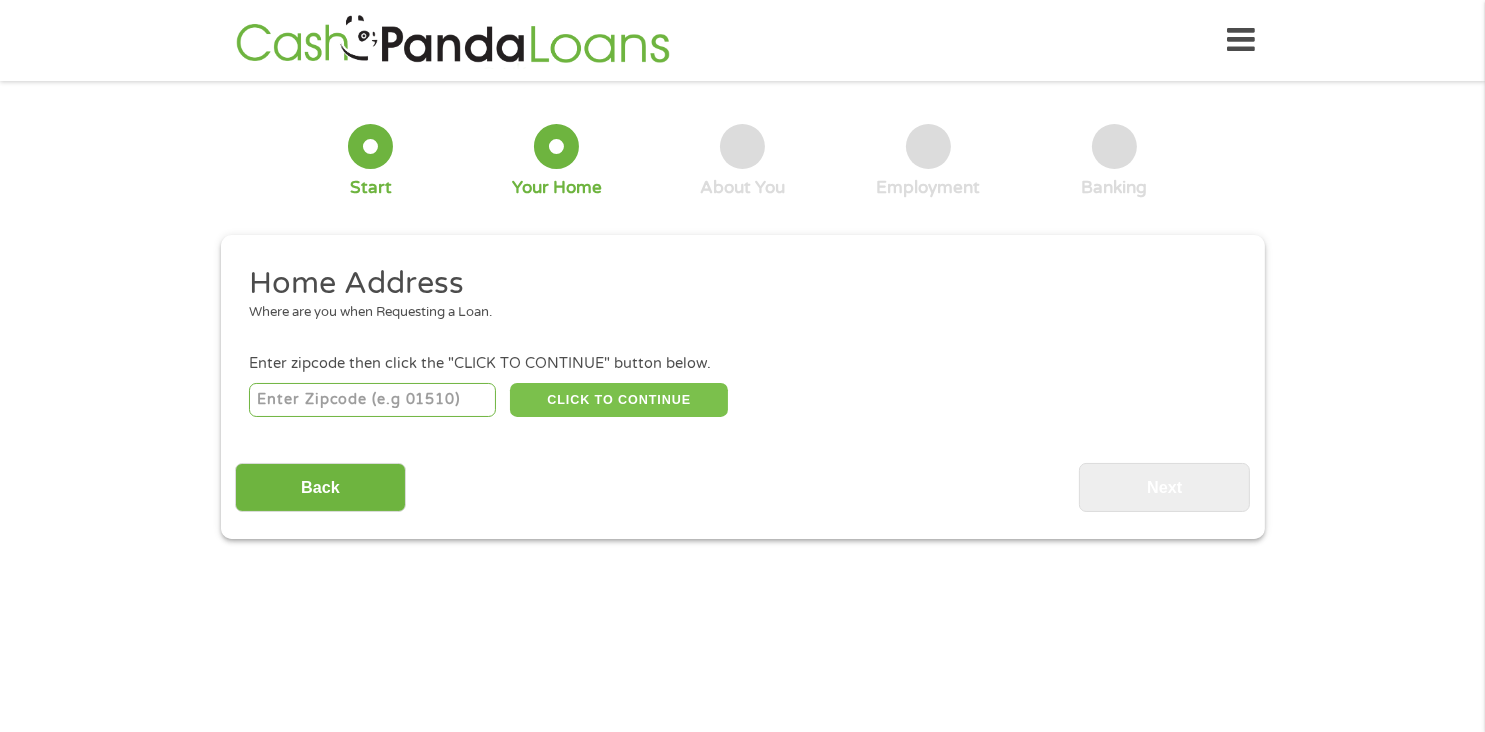 click on "CLICK TO CONTINUE" at bounding box center (619, 400) 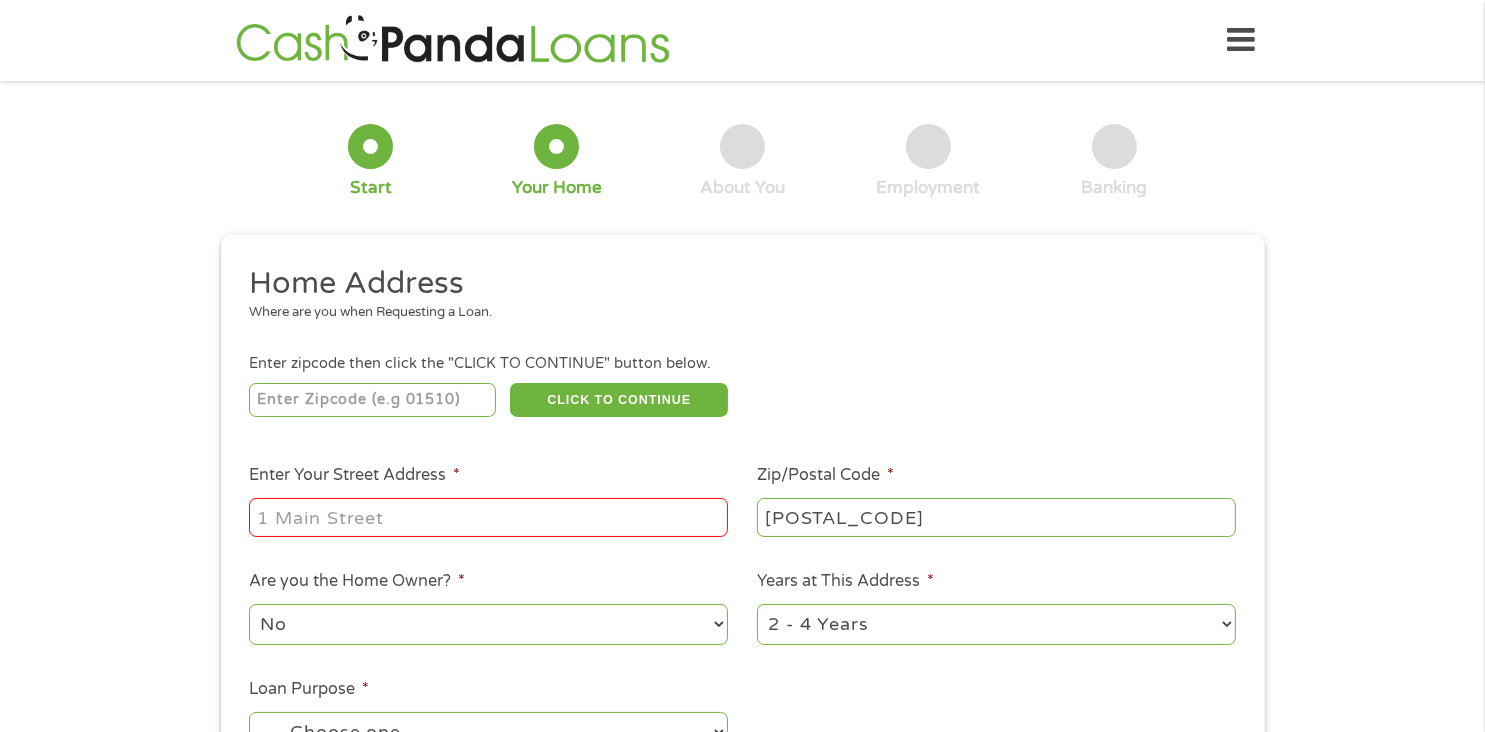 click on "Enter Your Street Address *" at bounding box center (488, 517) 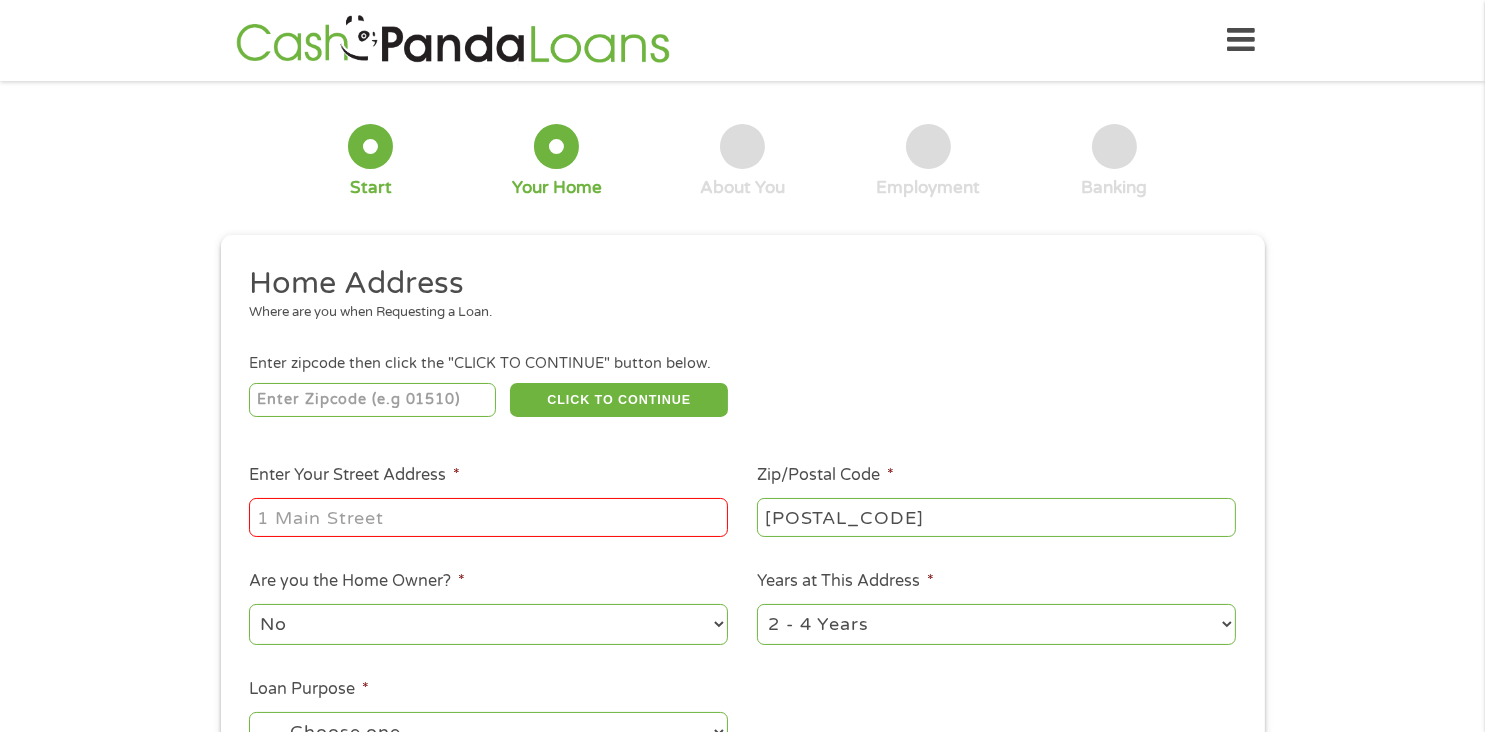 type on "[NUMBER] [STREET]" 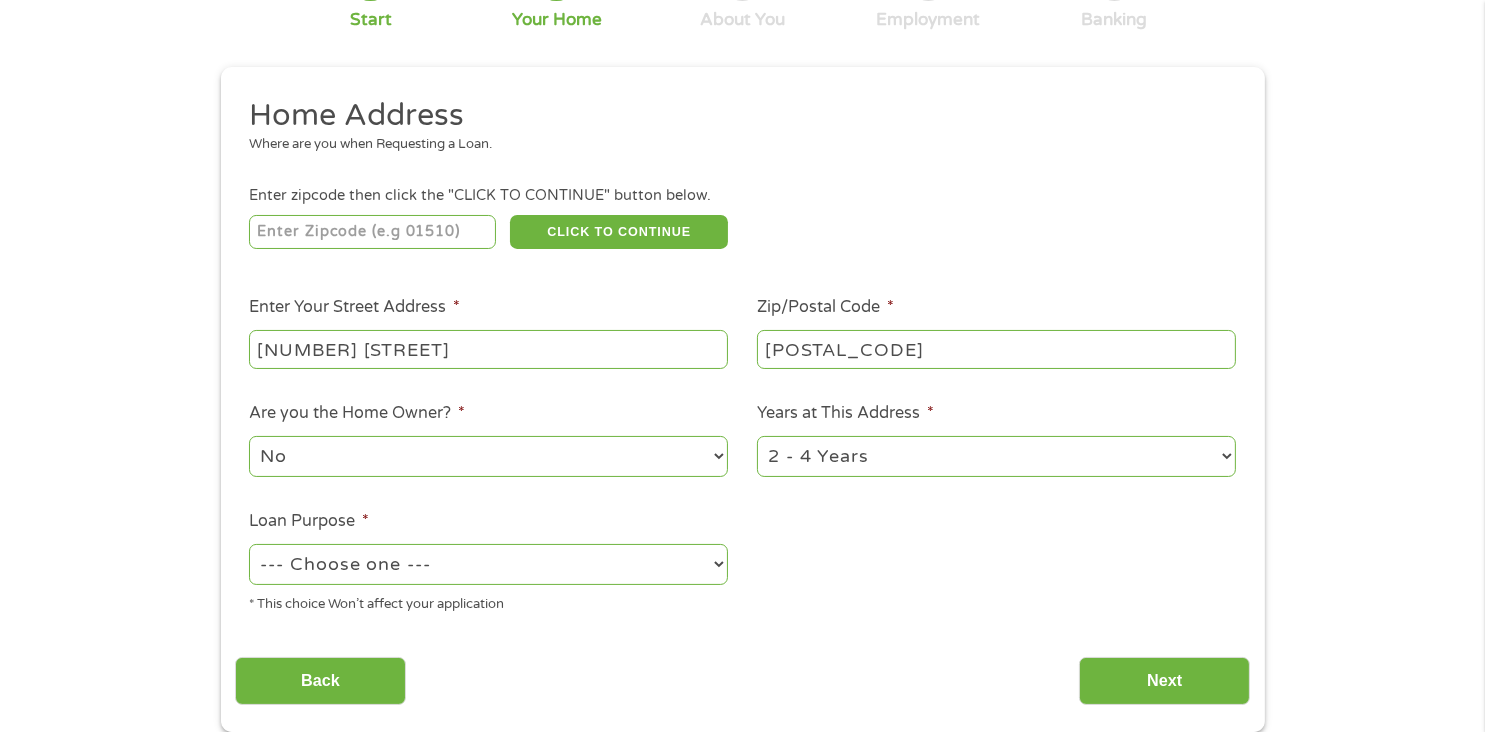 scroll, scrollTop: 200, scrollLeft: 0, axis: vertical 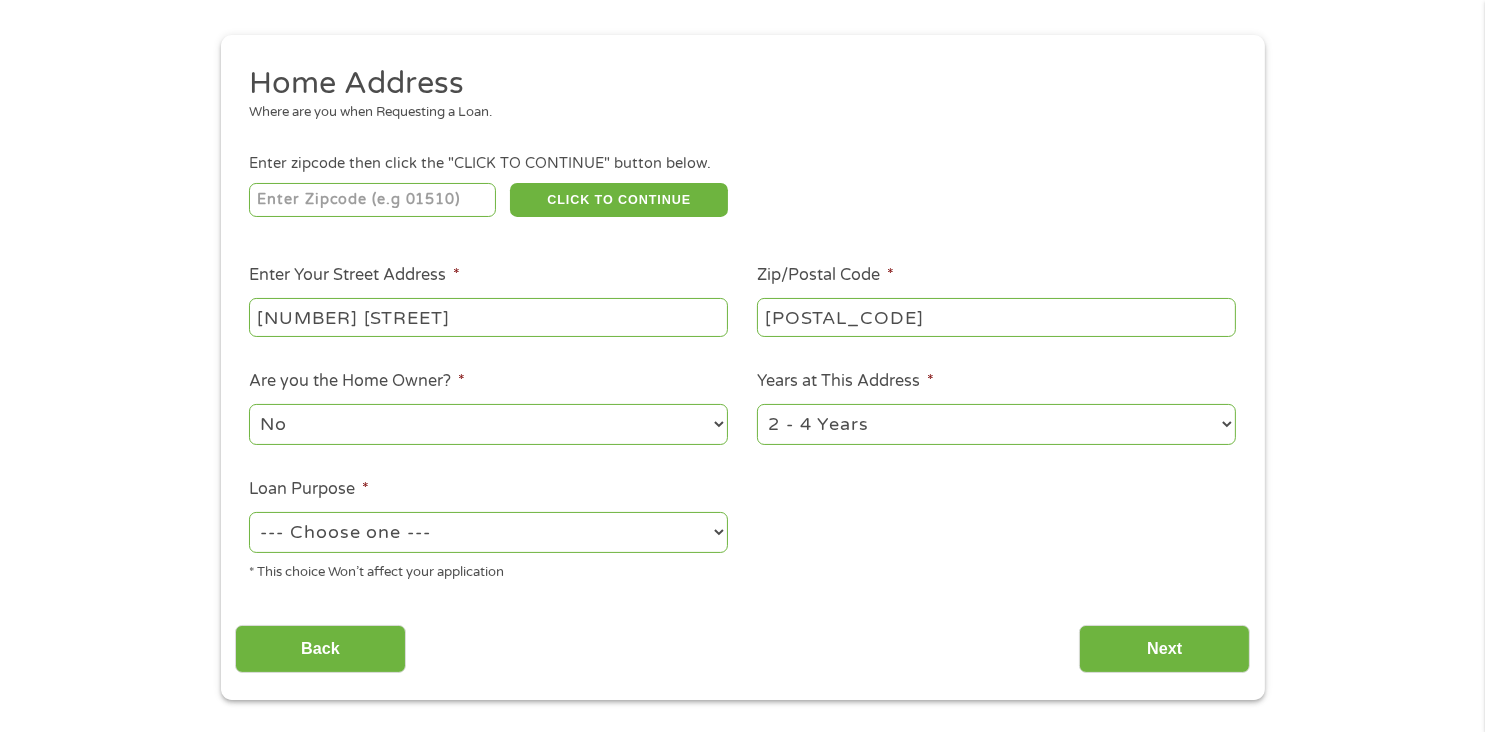 click on "No Yes" at bounding box center [488, 424] 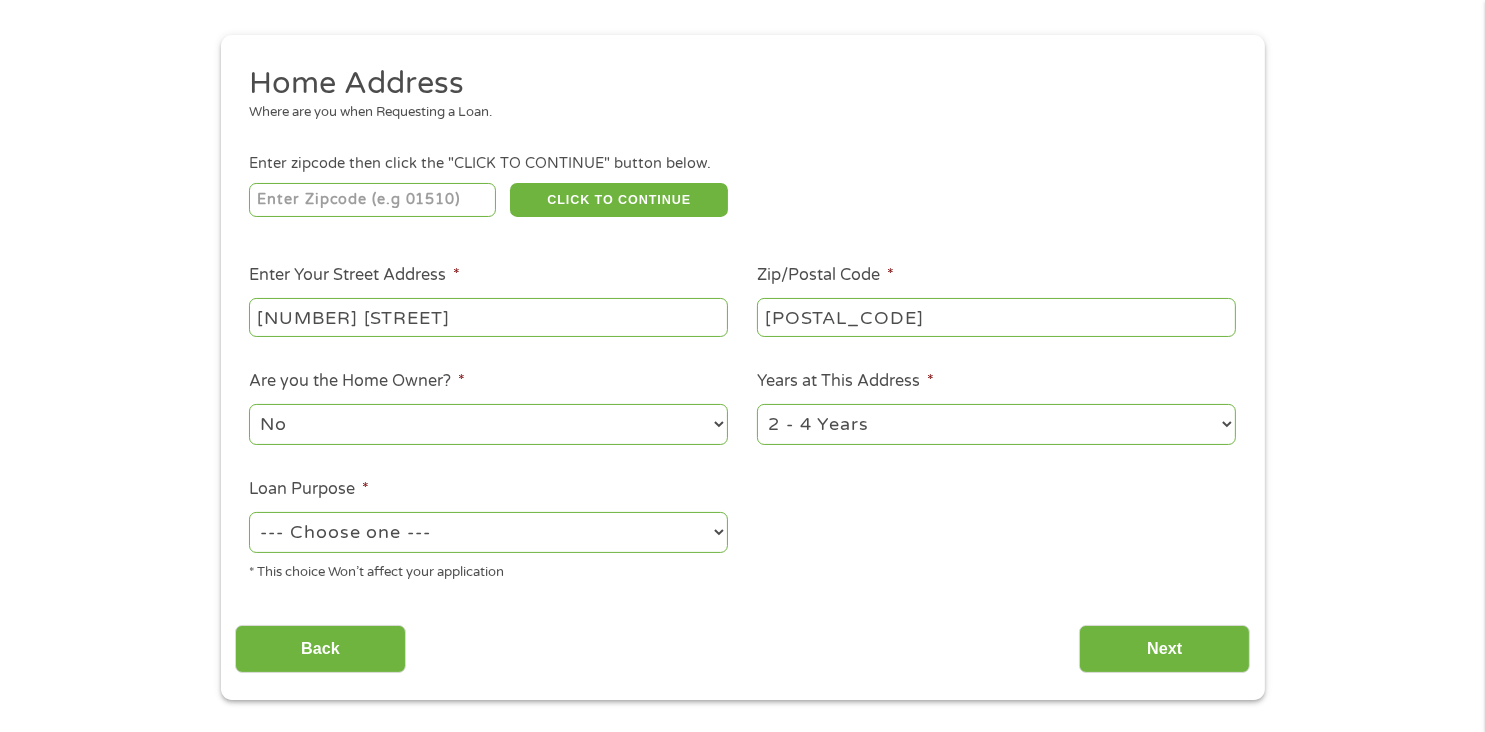 click on "No Yes" at bounding box center (488, 424) 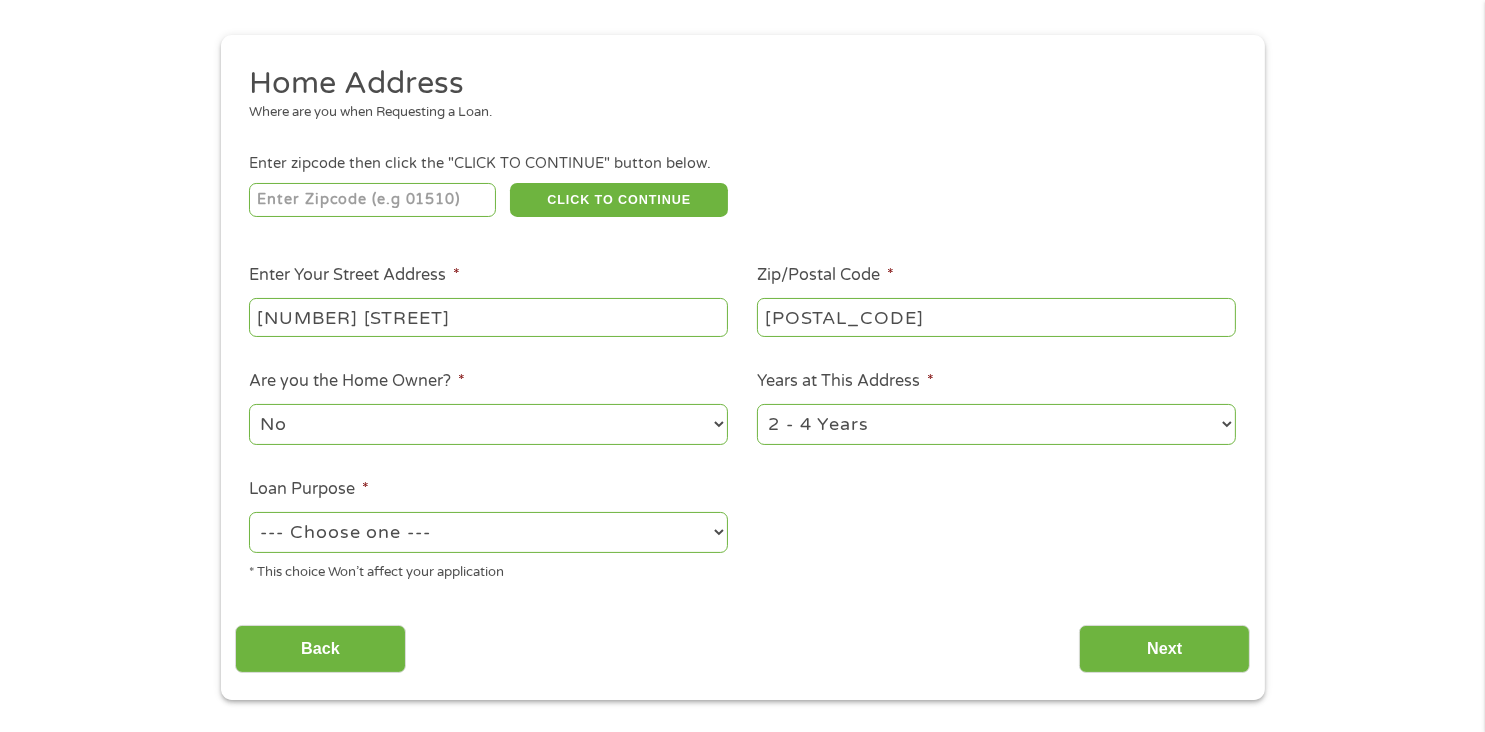 click on "--- Choose one --- Pay Bills Debt Consolidation Home Improvement Major Purchase Car Loan Short Term Cash Medical Expenses Other" at bounding box center [488, 532] 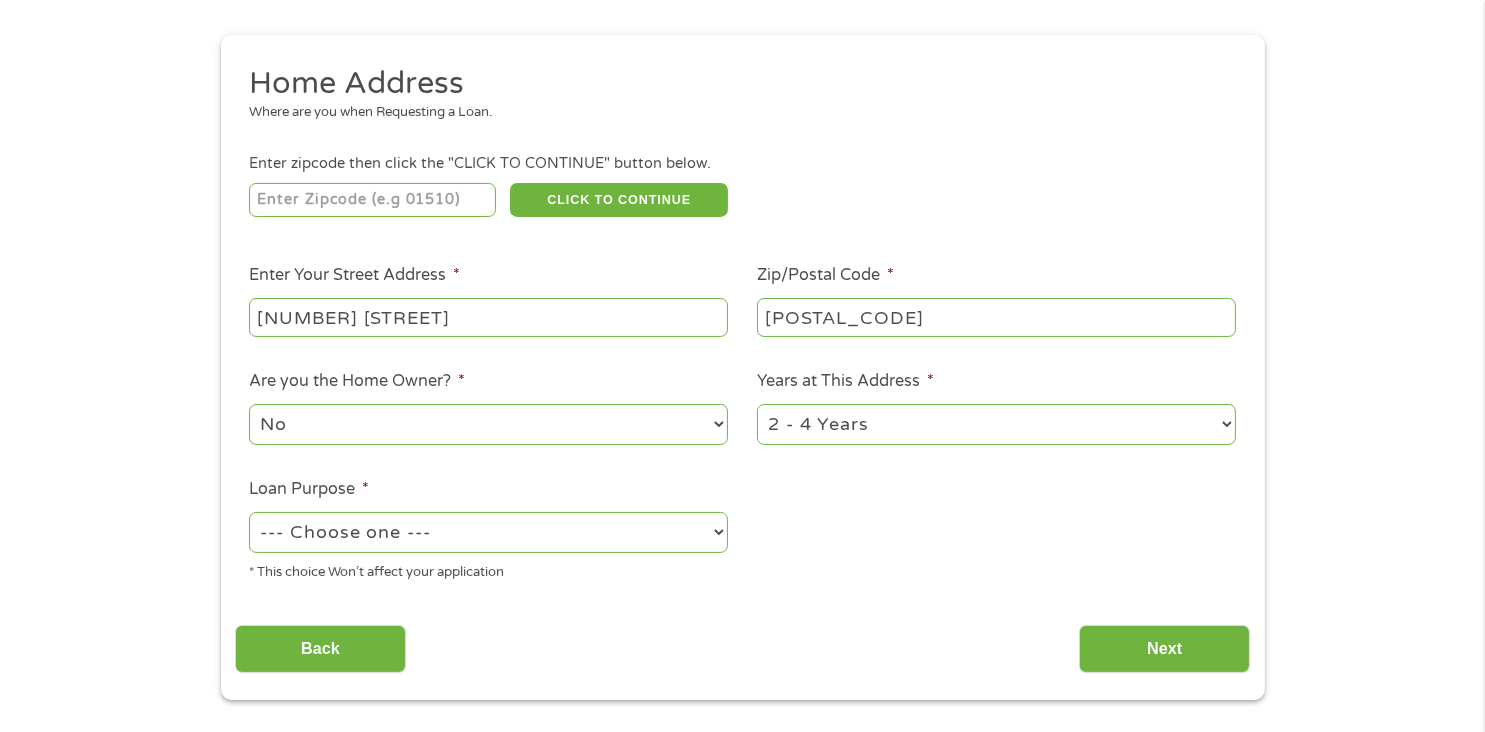 select on "paybills" 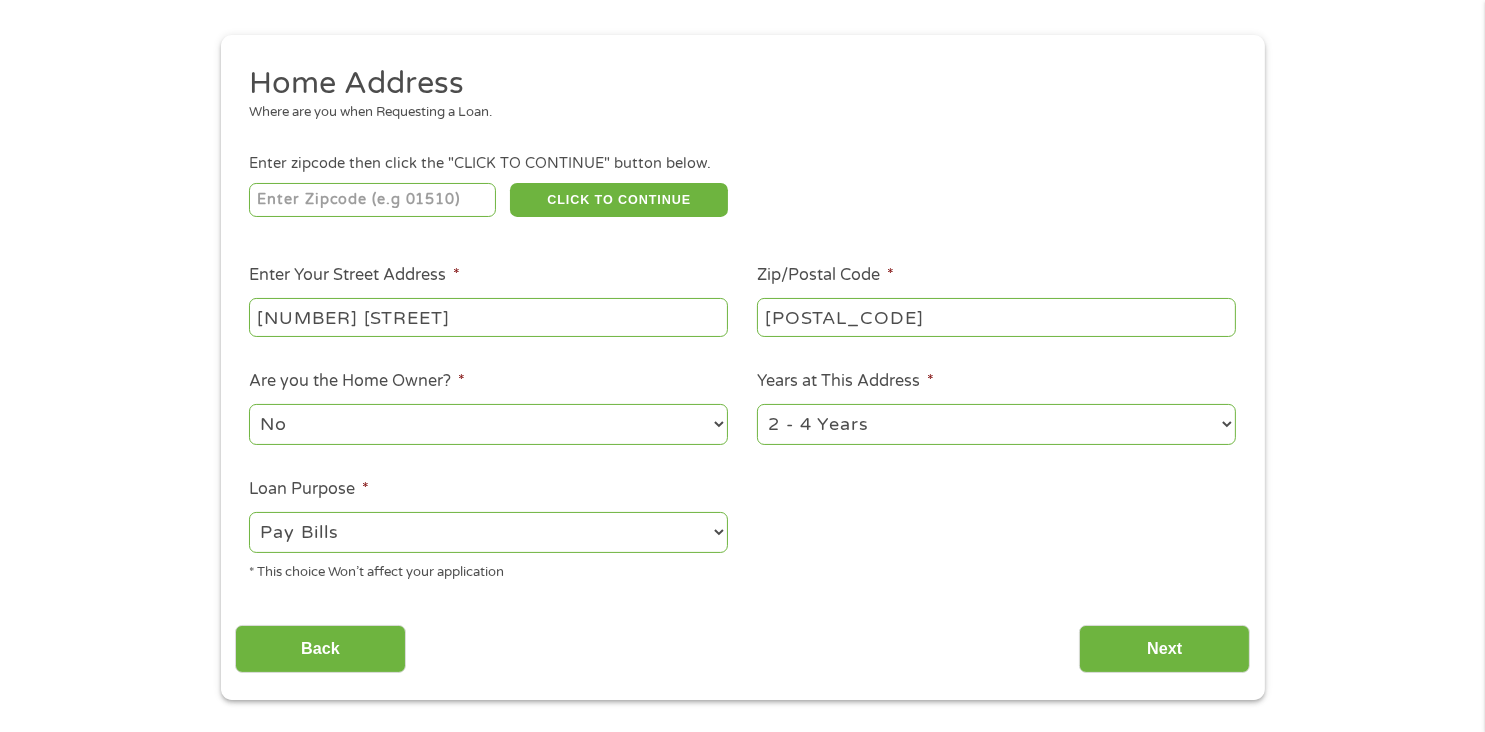 click on "--- Choose one --- Pay Bills Debt Consolidation Home Improvement Major Purchase Car Loan Short Term Cash Medical Expenses Other" at bounding box center [488, 532] 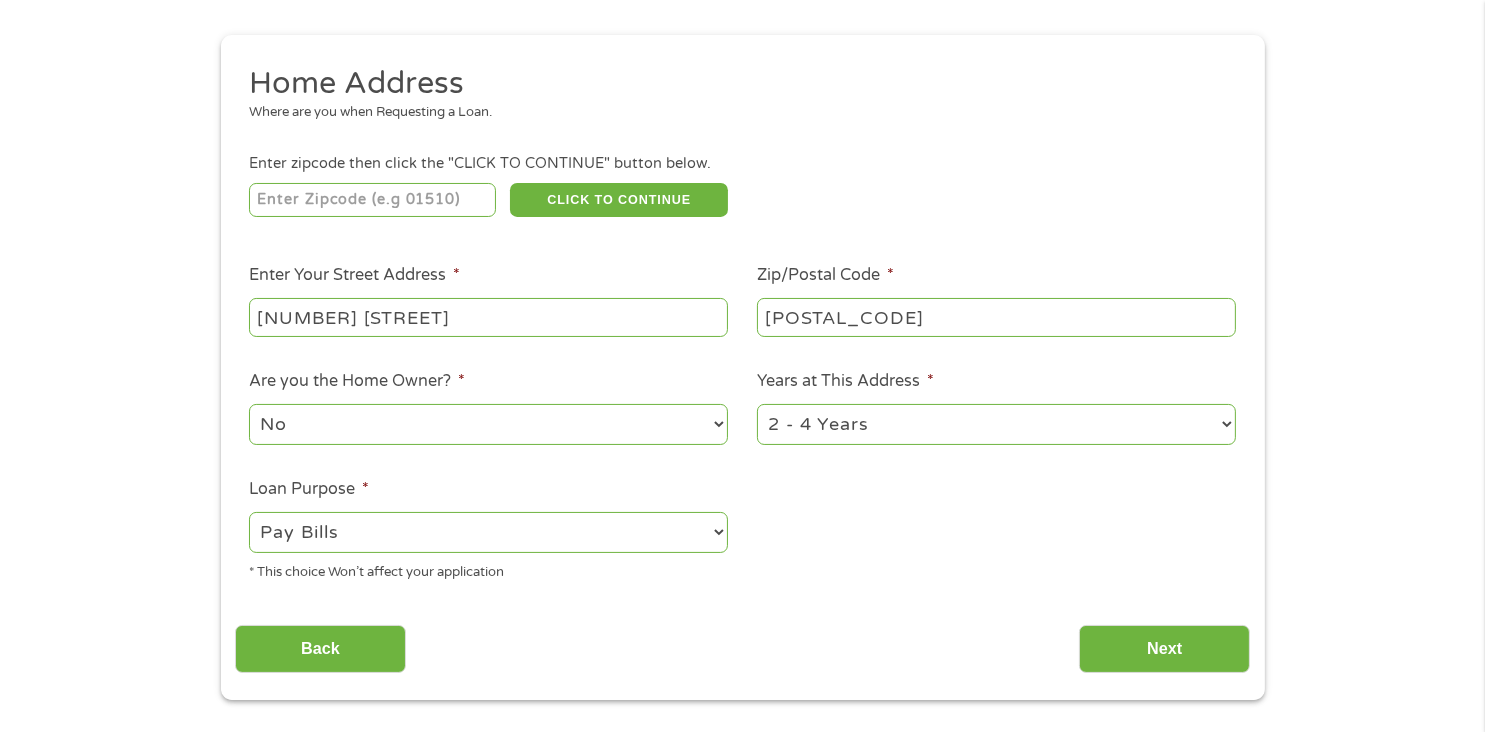 click on "1 Year or less 1 - 2 Years 2 - 4 Years Over 4 Years" at bounding box center (996, 424) 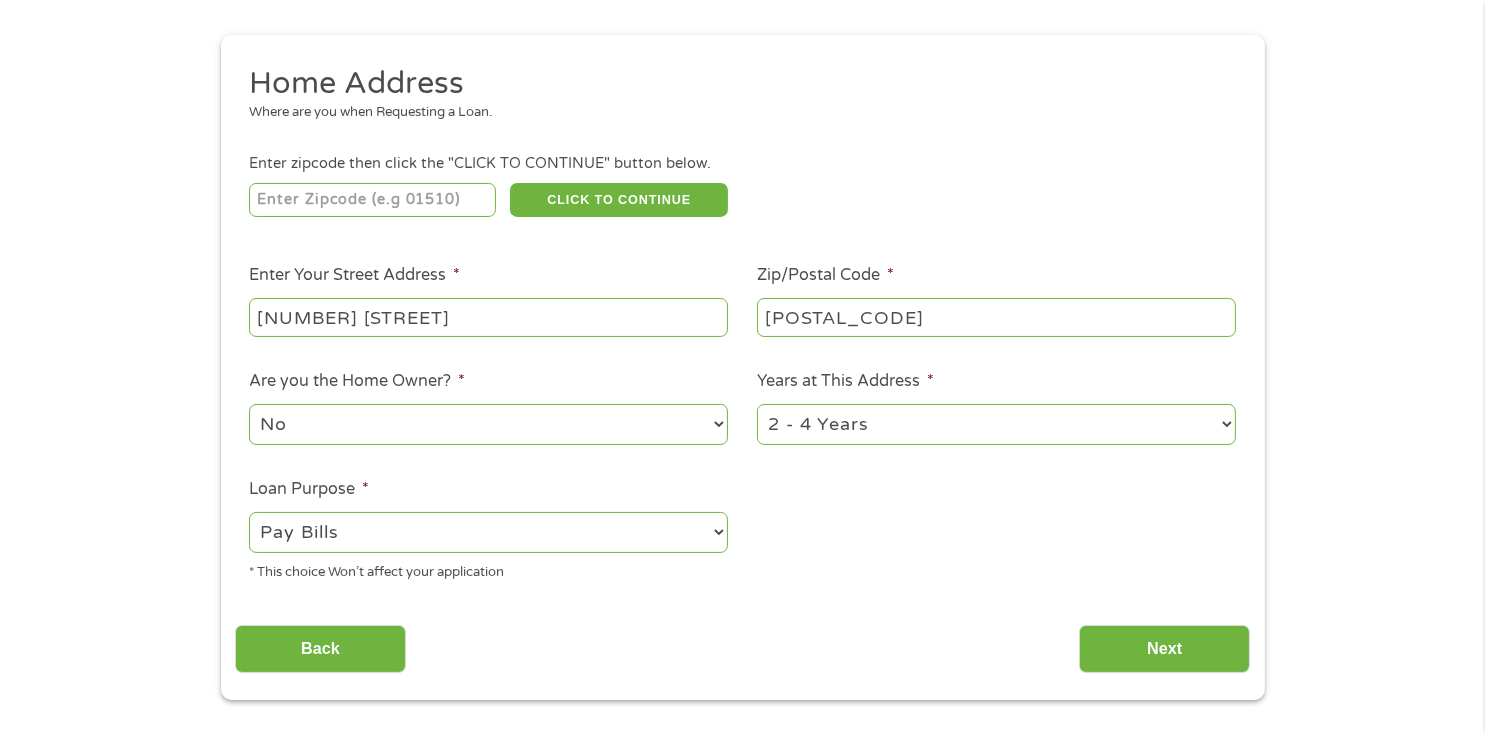 click on "1 Year or less 1 - 2 Years 2 - 4 Years Over 4 Years" at bounding box center (996, 424) 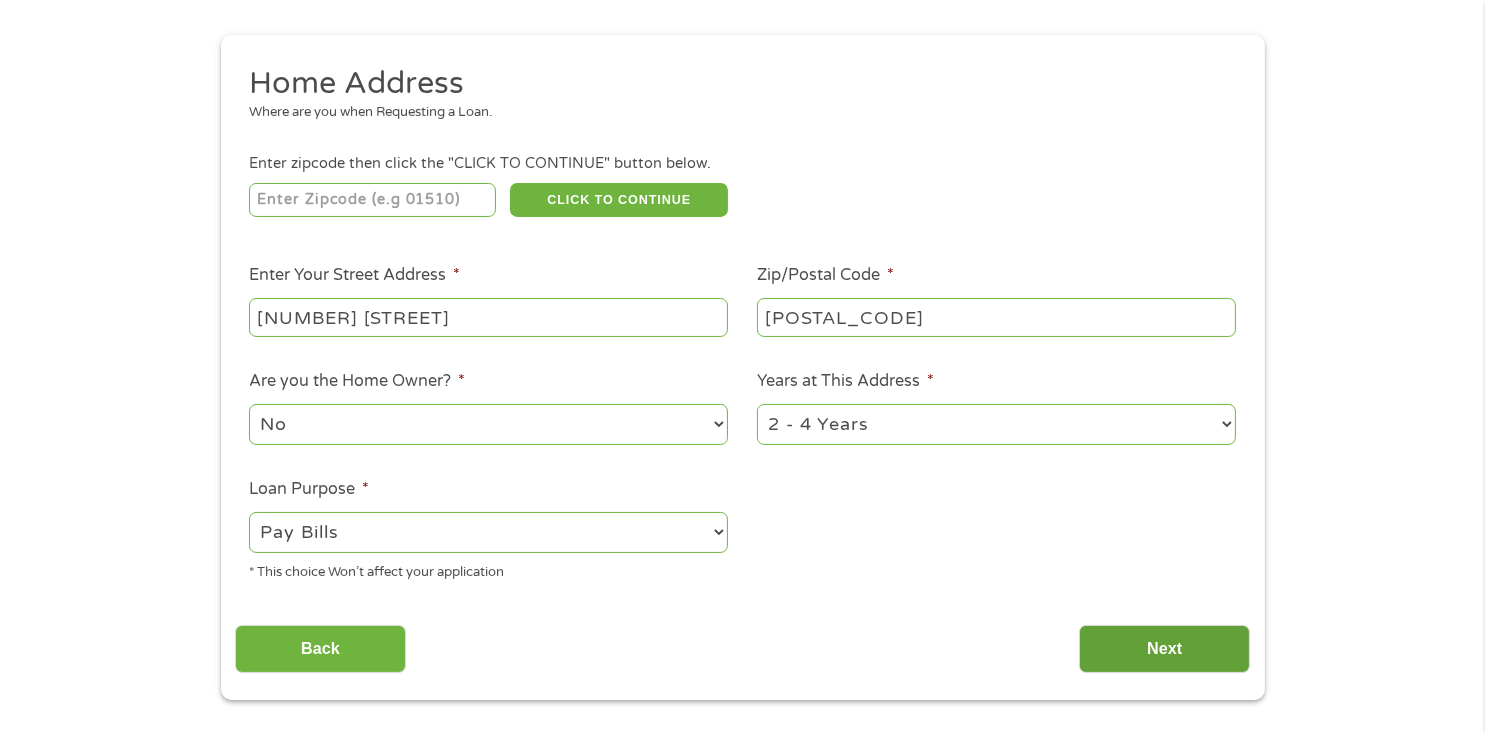 click on "Next" at bounding box center [1164, 649] 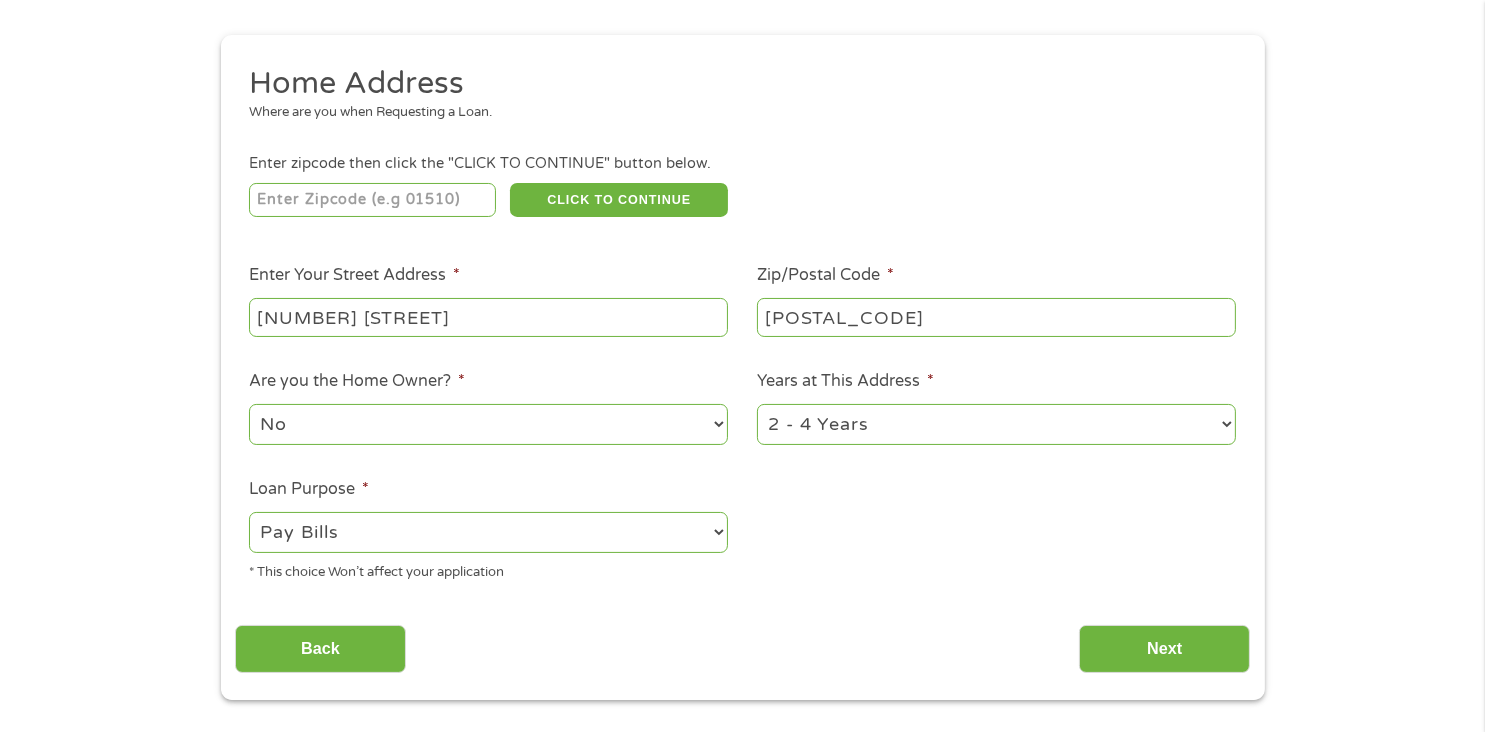 scroll, scrollTop: 7, scrollLeft: 8, axis: both 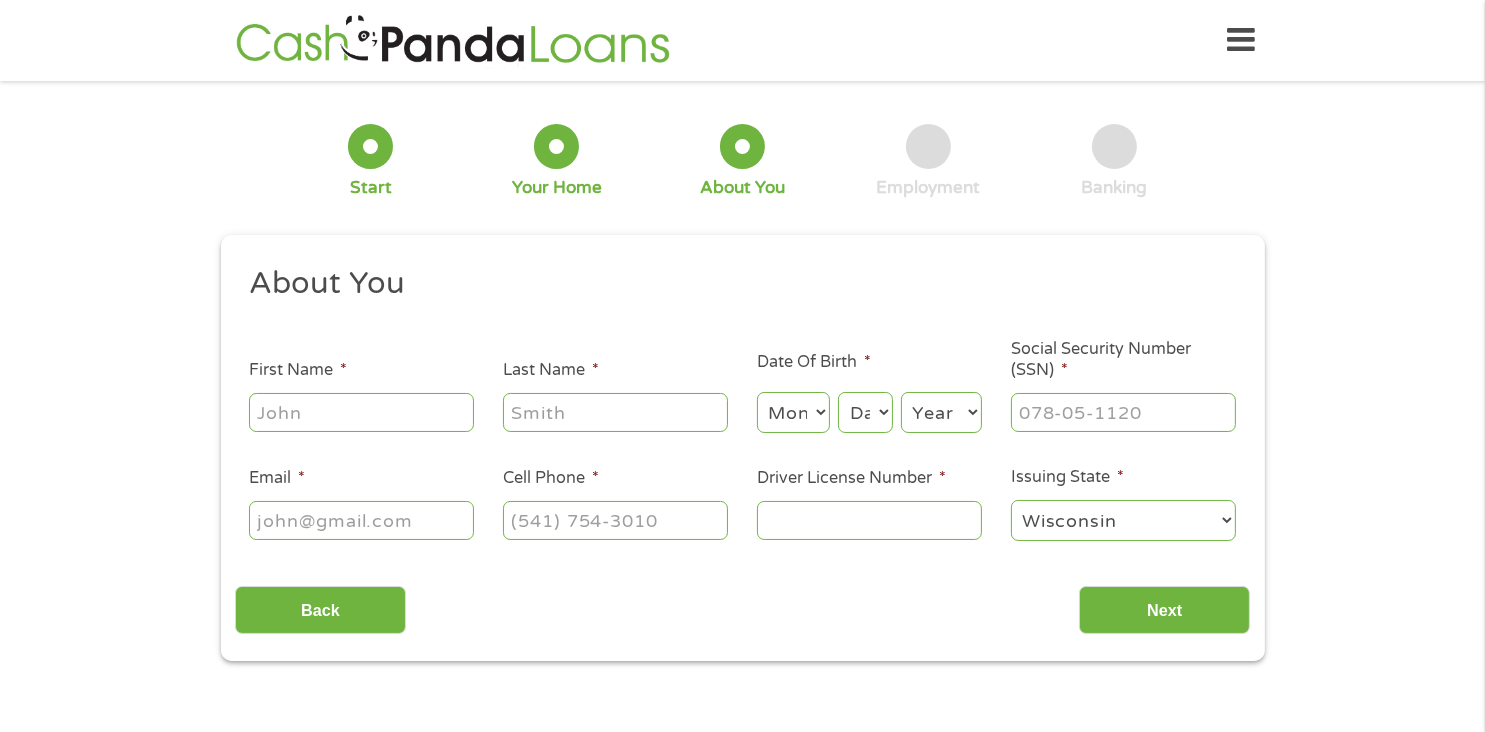 click on "First Name *" at bounding box center [361, 412] 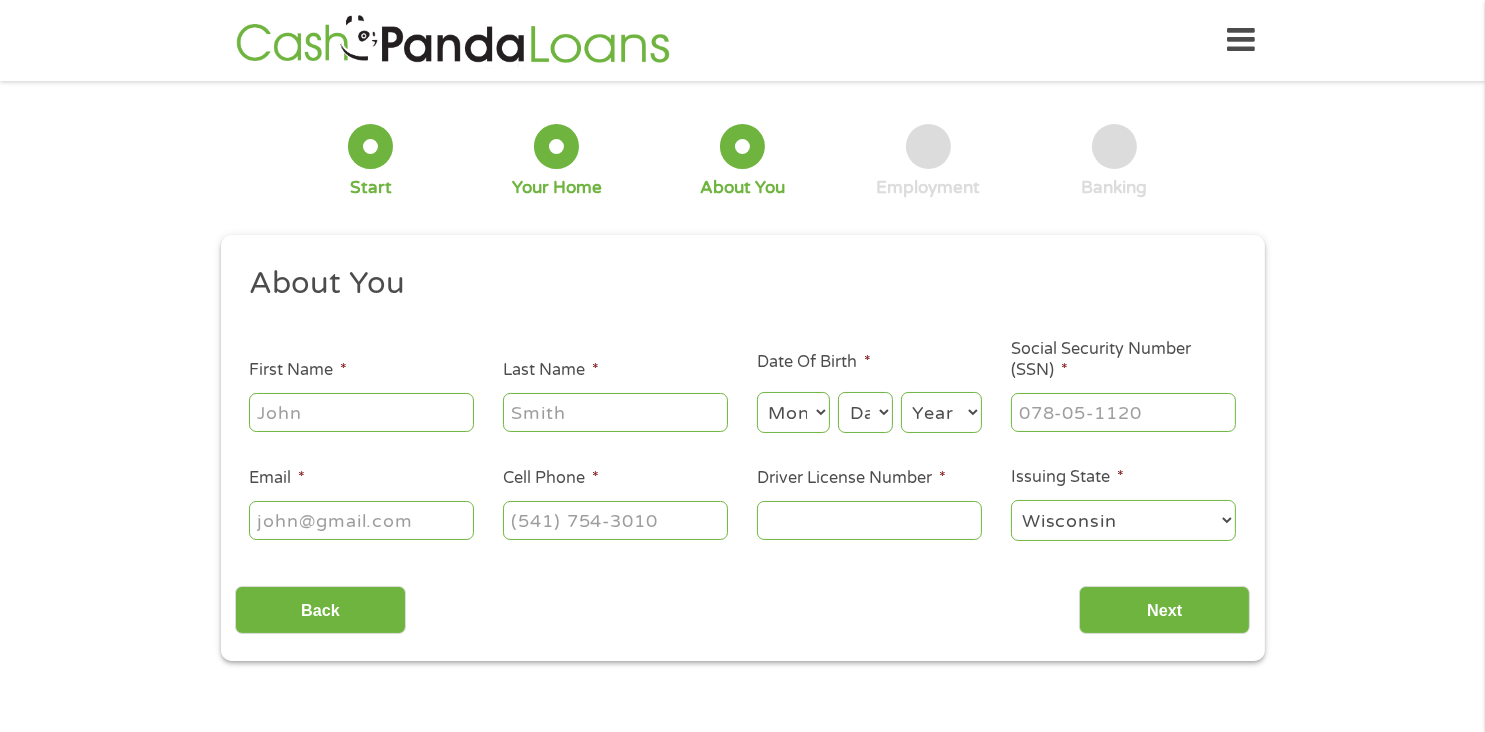 type on "[LAST]" 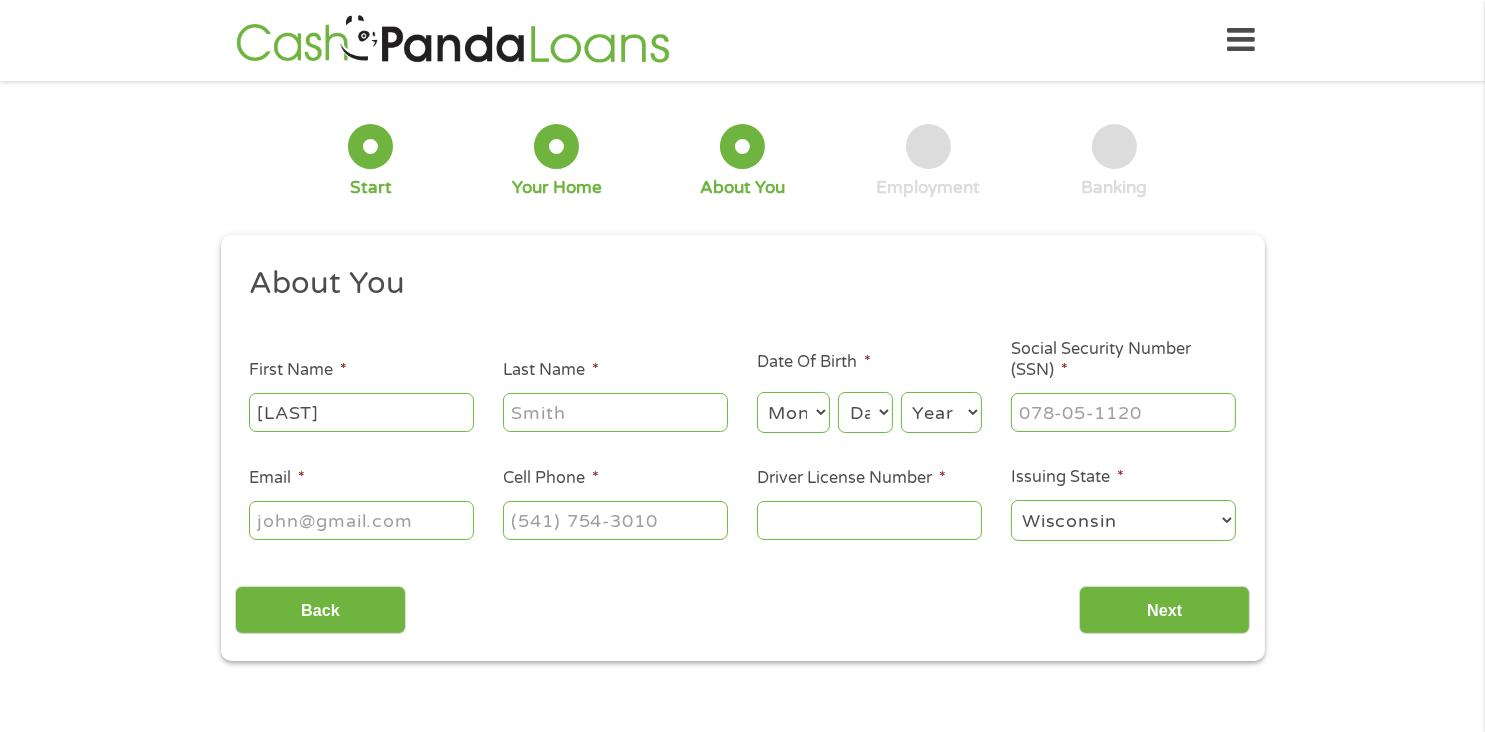 type on "[LAST]" 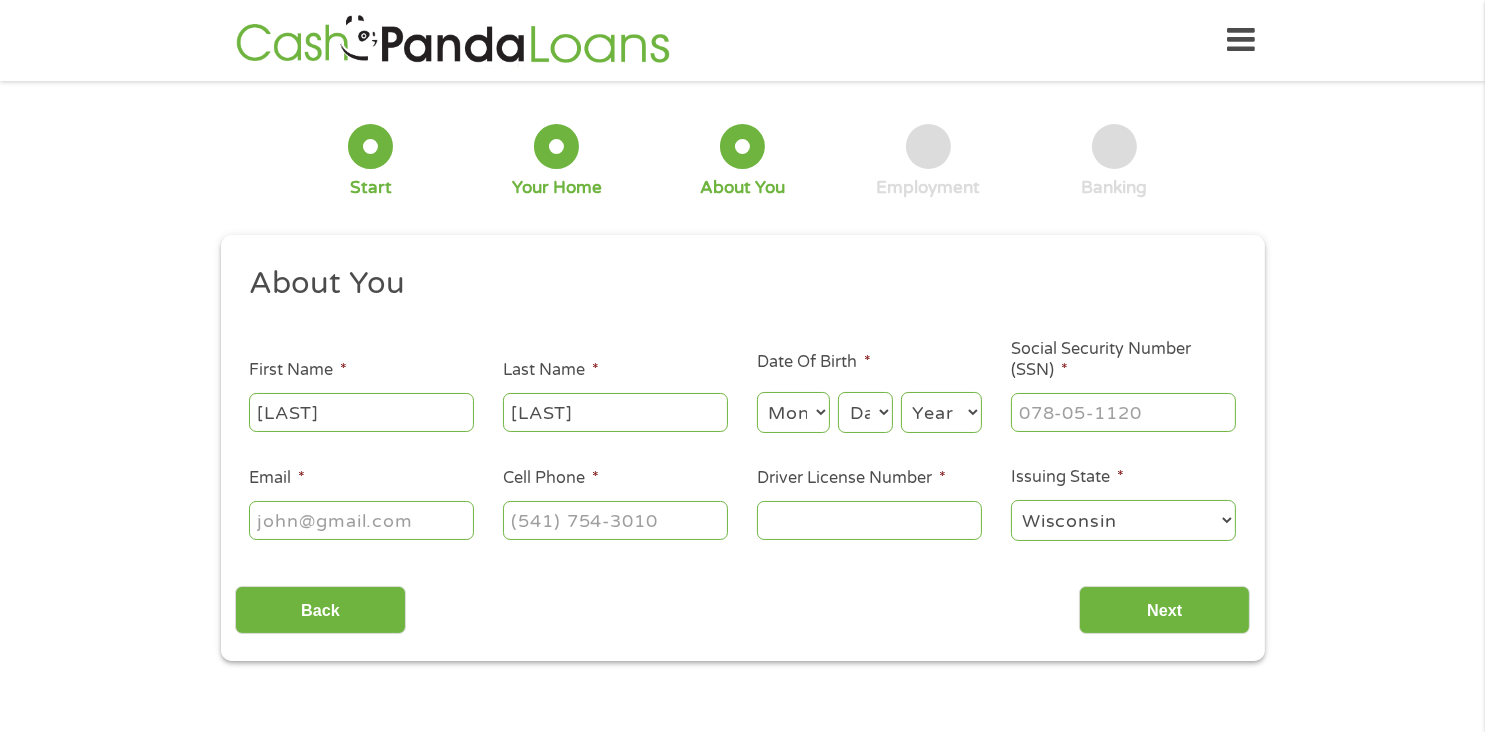select on "6" 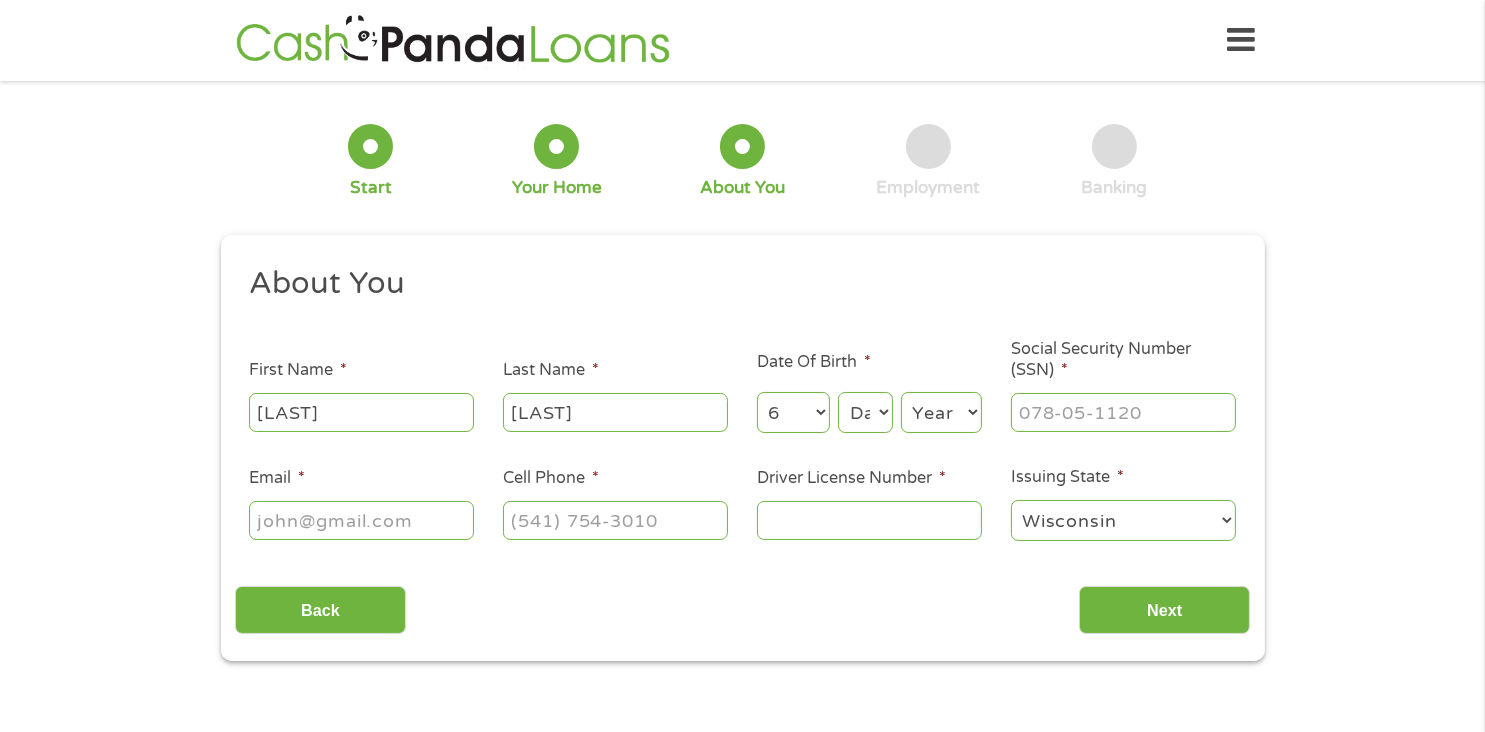 select on "17" 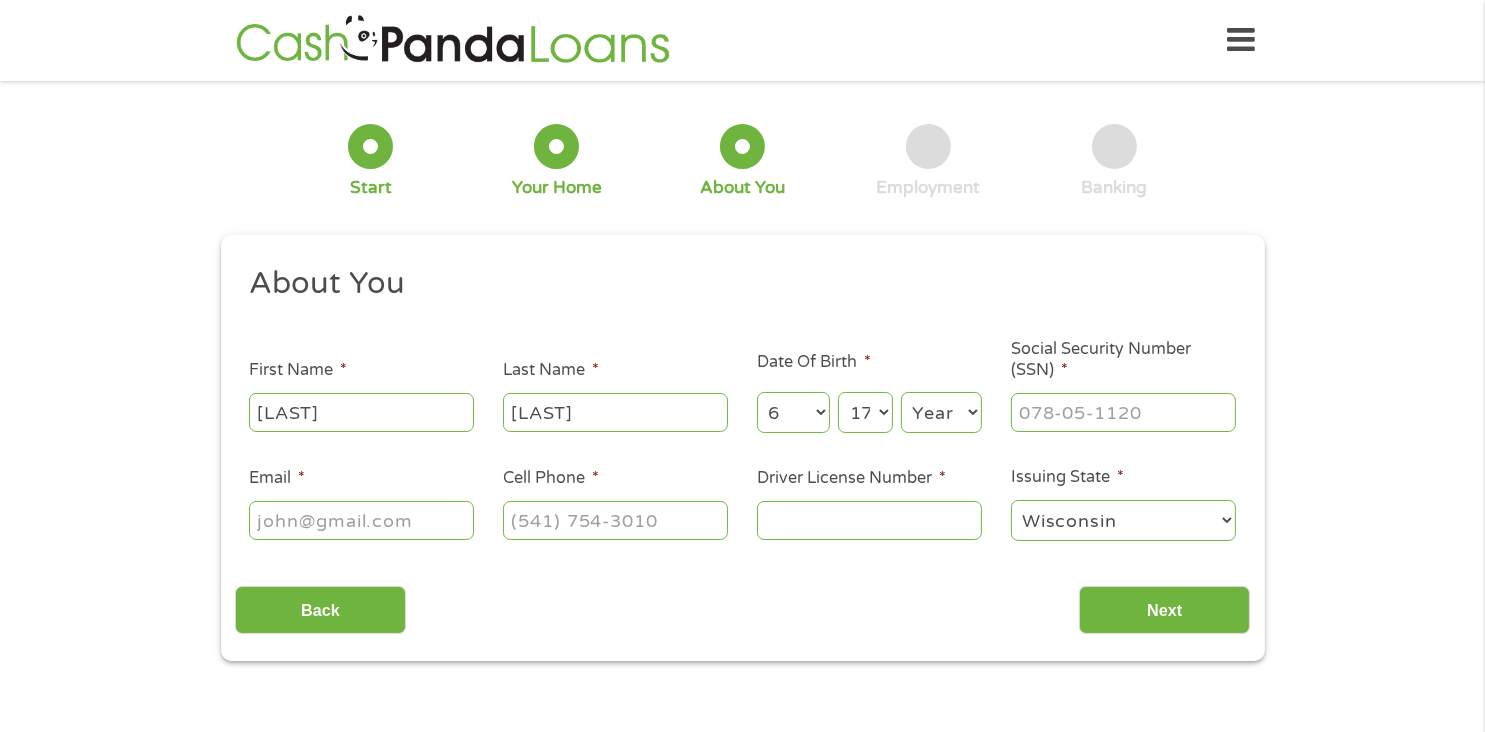 select on "1966" 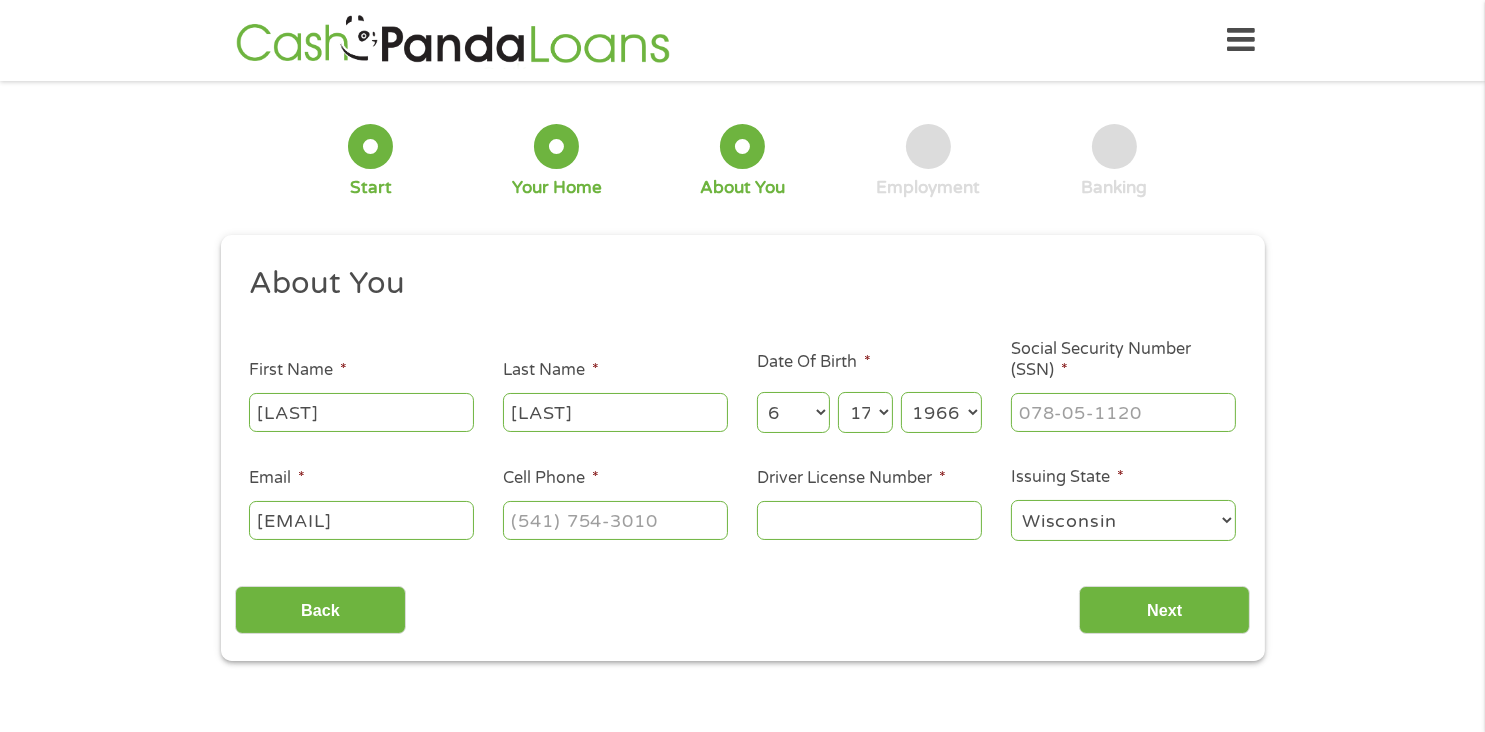 type on "[PHONE]" 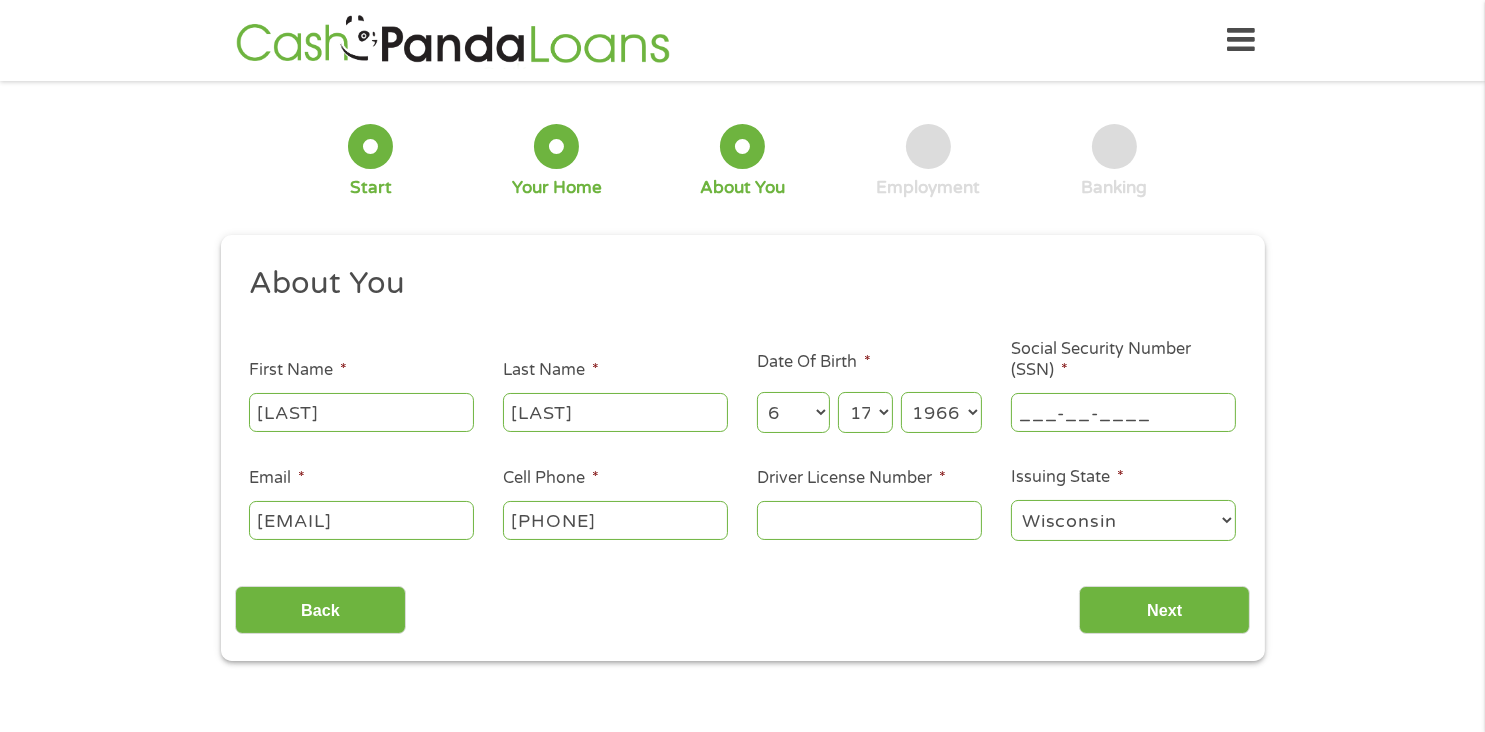 click on "___-__-____" at bounding box center (1123, 412) 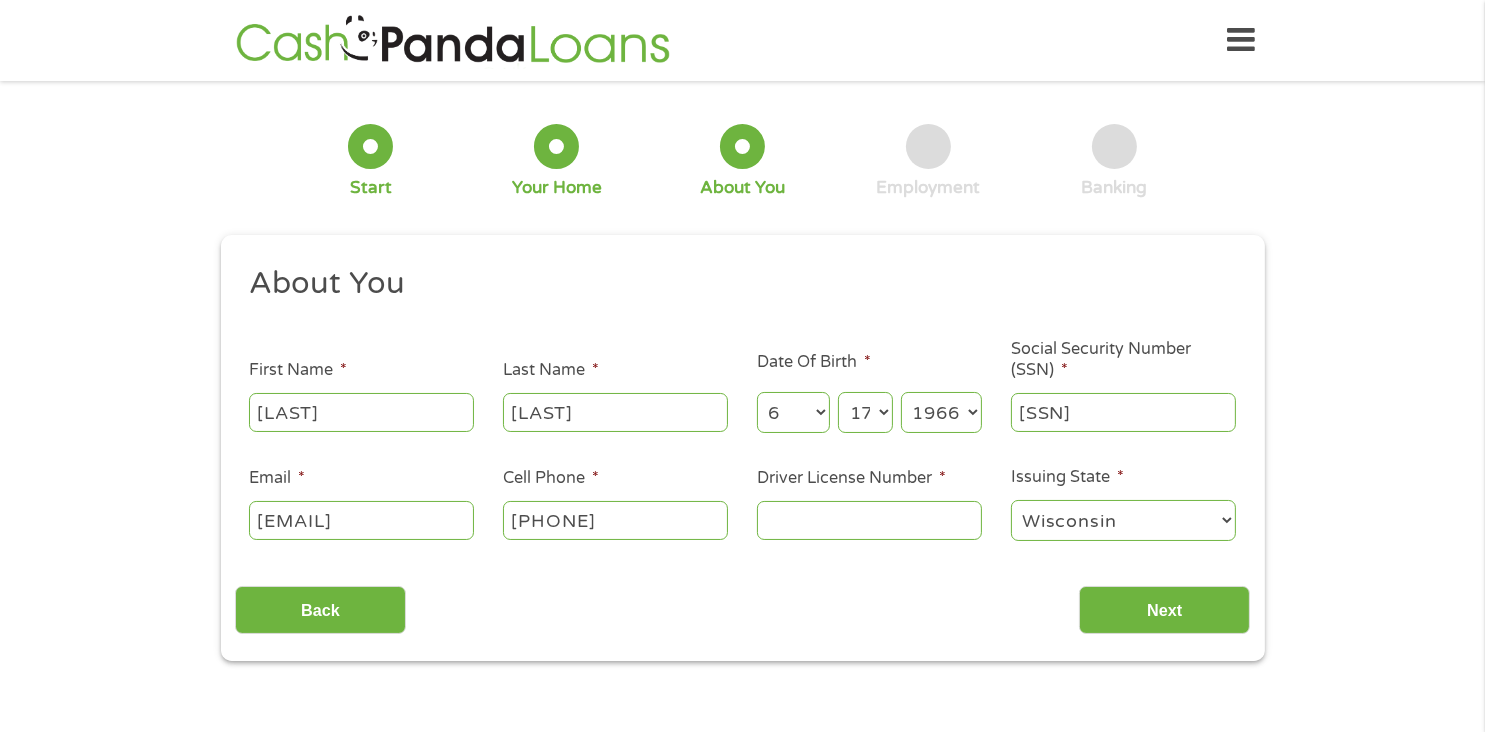 click on "Driver License Number *" at bounding box center [869, 520] 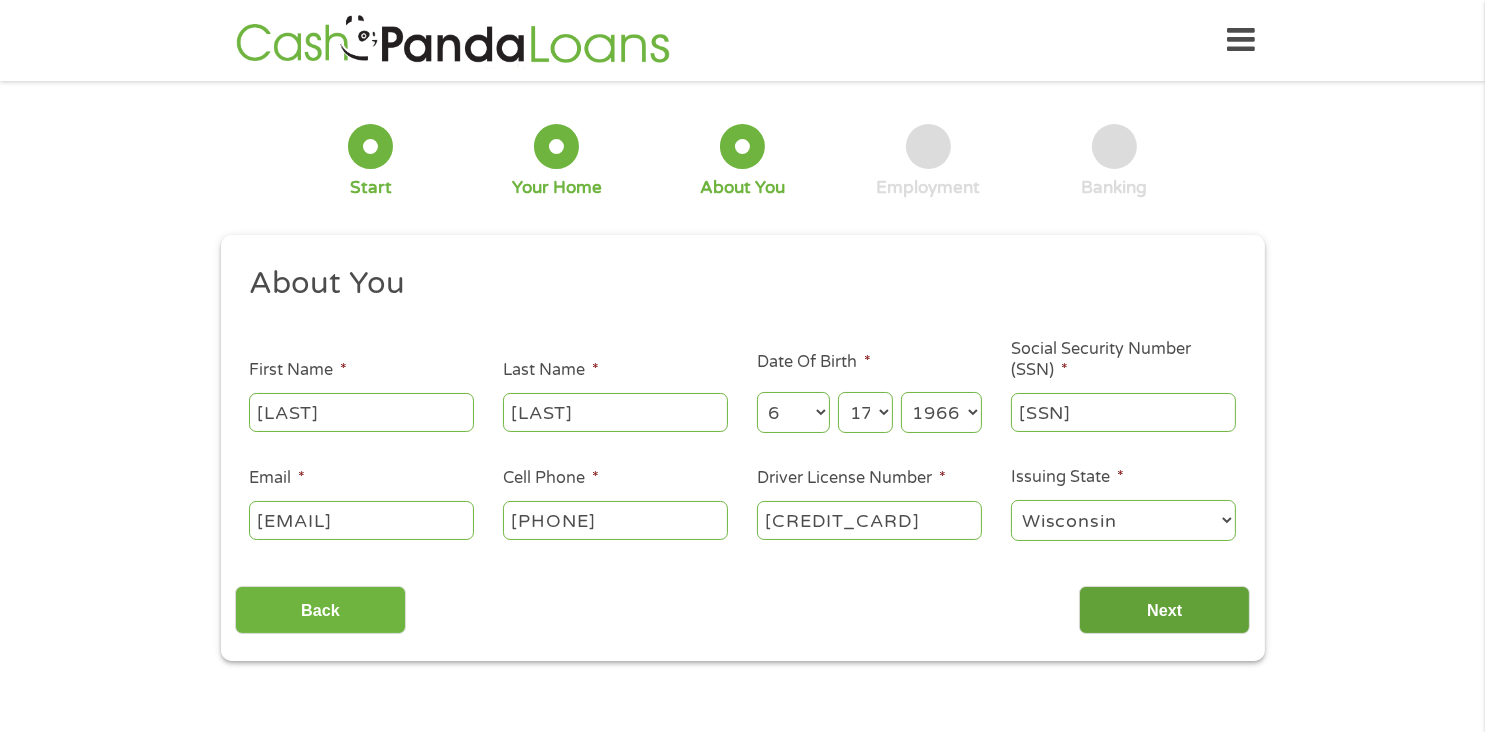 type on "[CREDIT_CARD]" 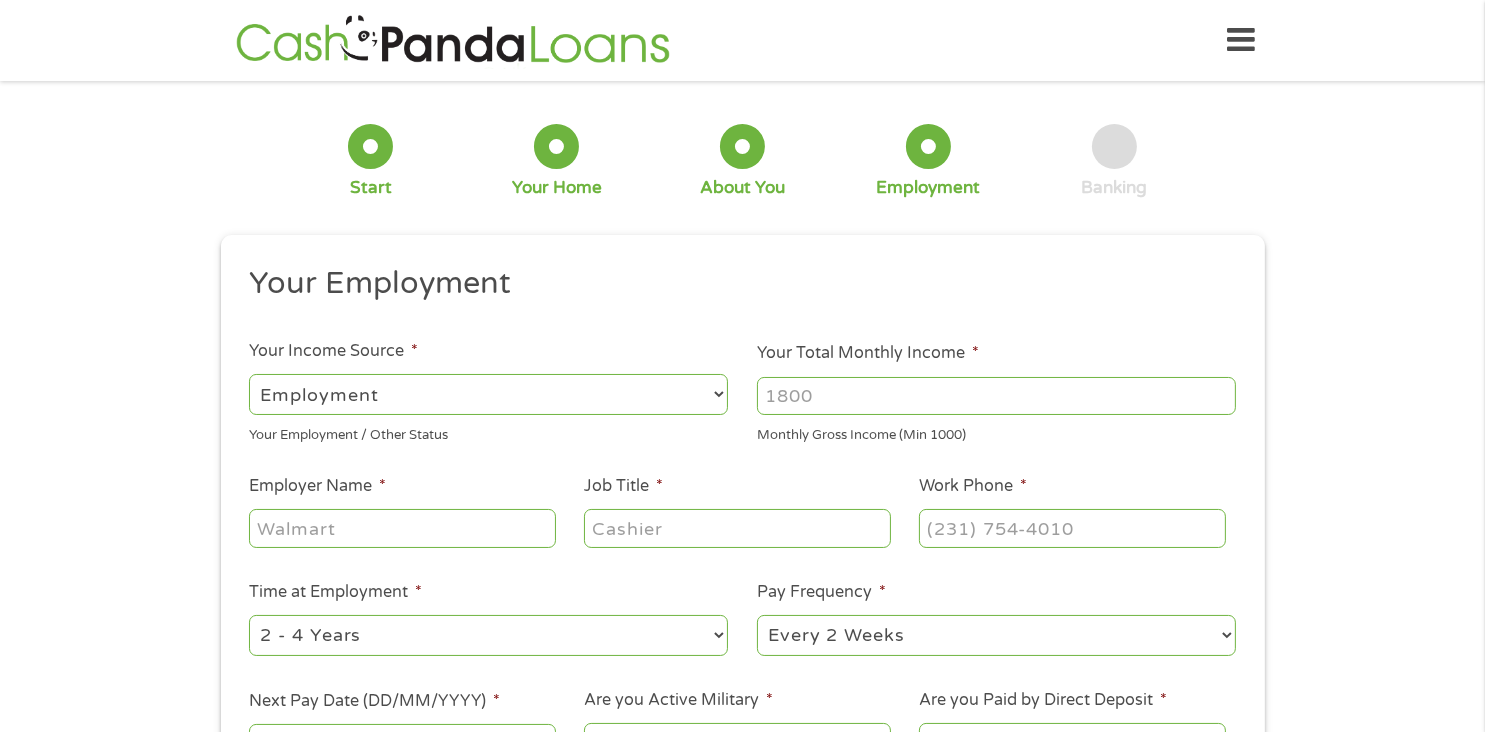 scroll, scrollTop: 7, scrollLeft: 8, axis: both 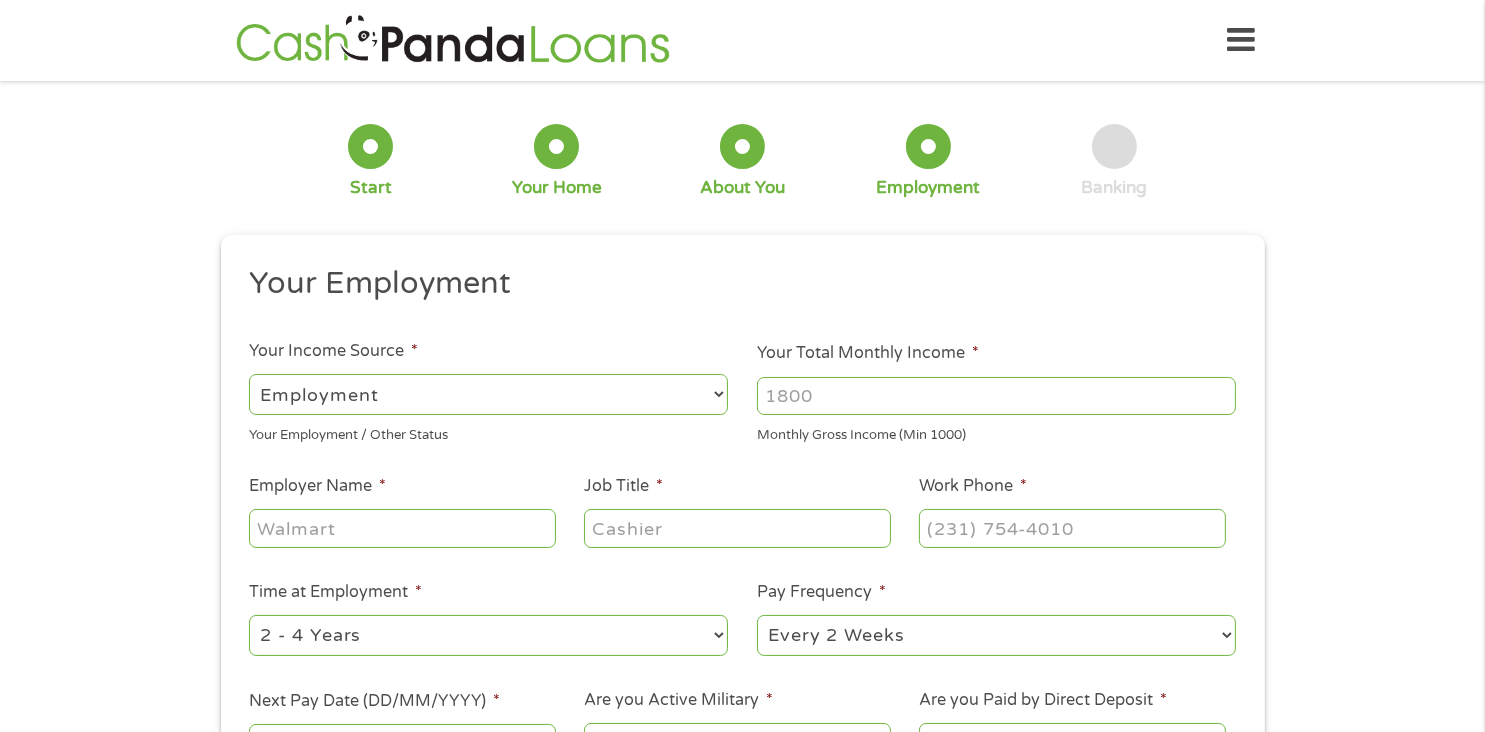click on "--- Choose one --- Employment Self Employed Benefits" at bounding box center [488, 394] 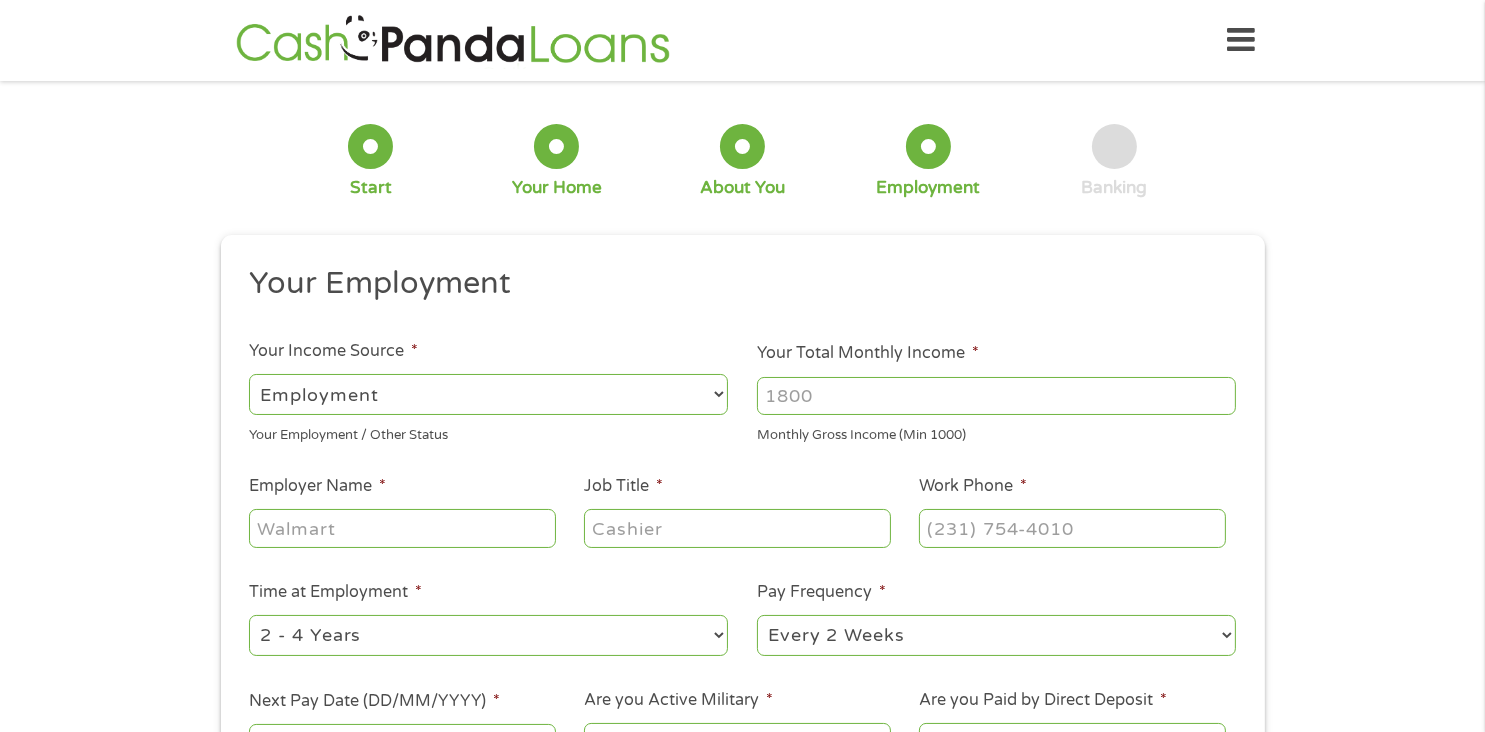 select on "benefits" 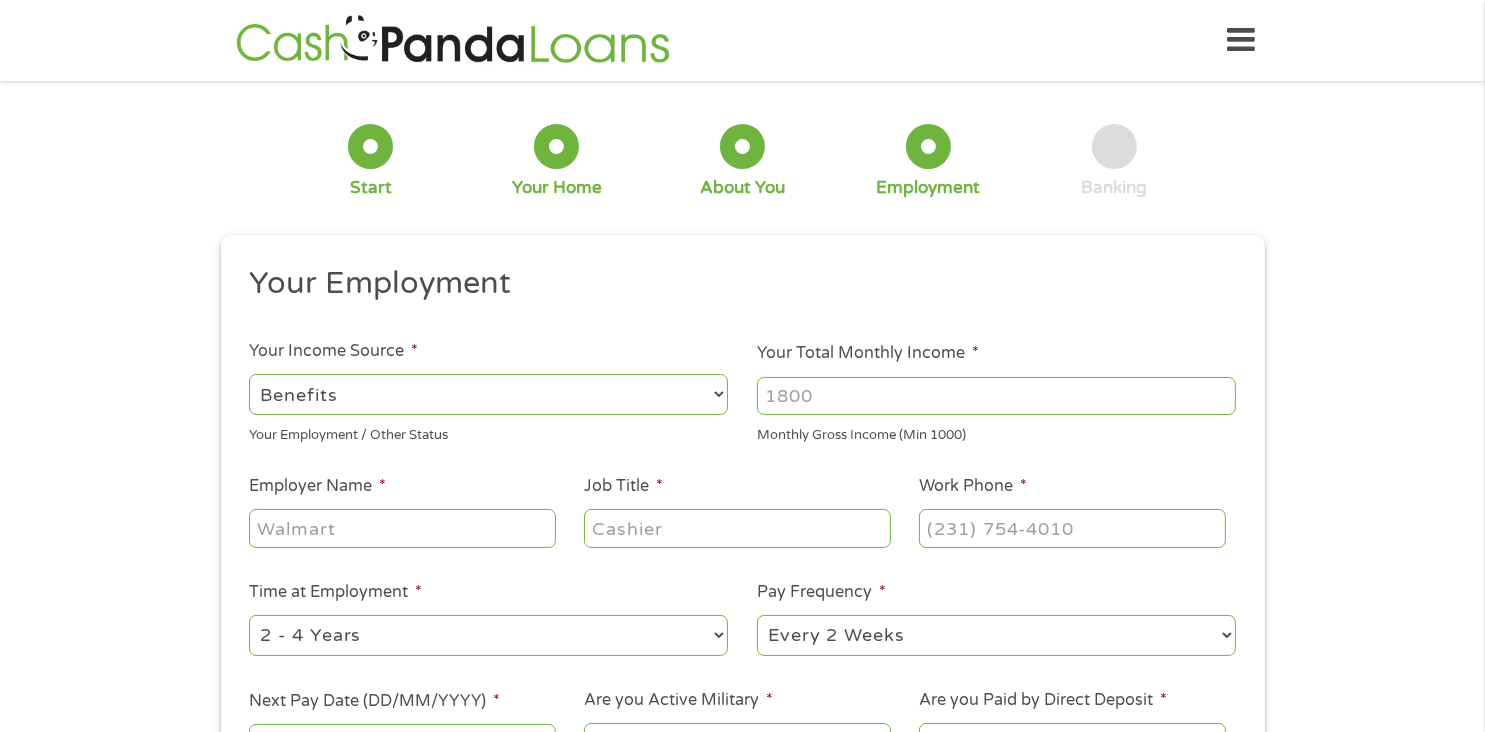 click on "--- Choose one --- Employment Self Employed Benefits" at bounding box center (488, 394) 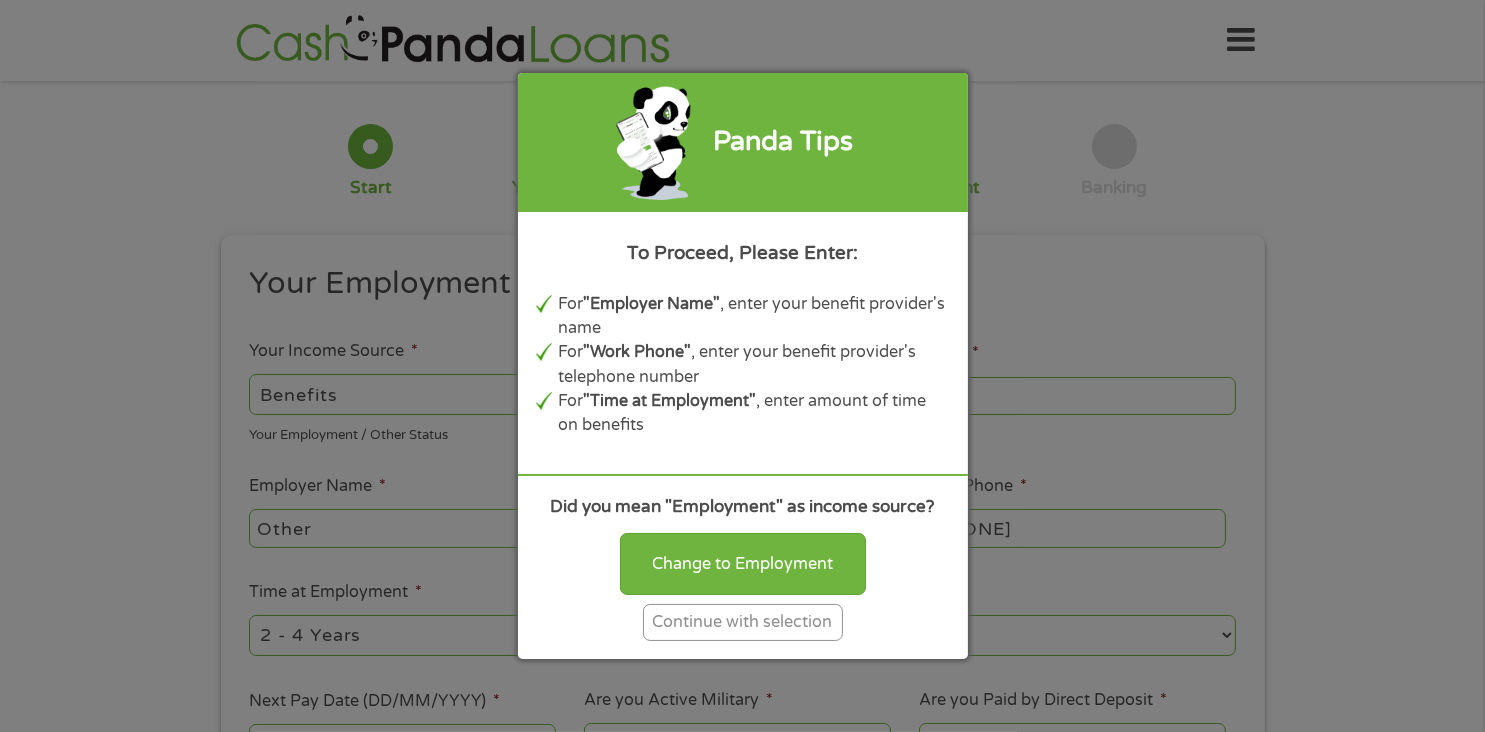click on "Continue with selection" at bounding box center (743, 622) 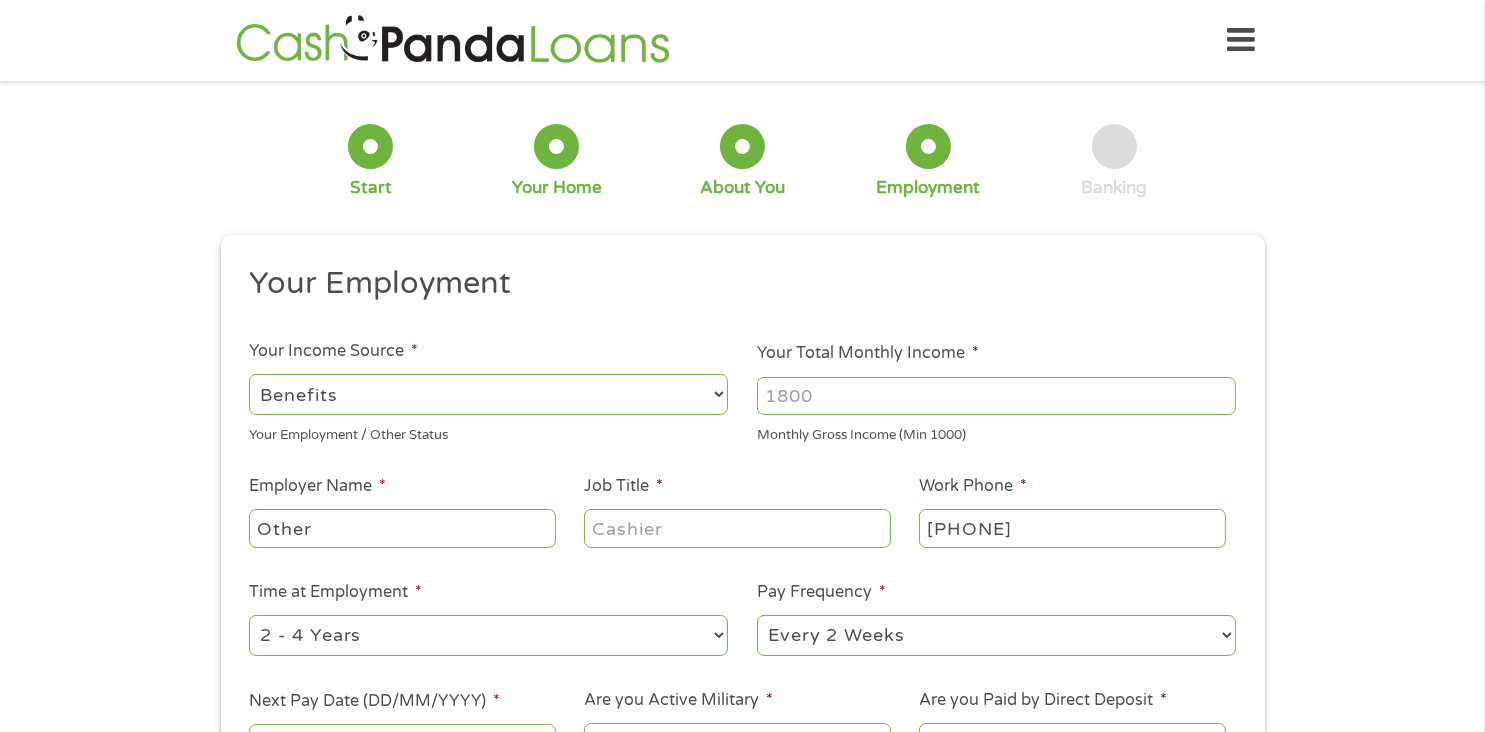 click on "Your Total Monthly Income *" at bounding box center [996, 396] 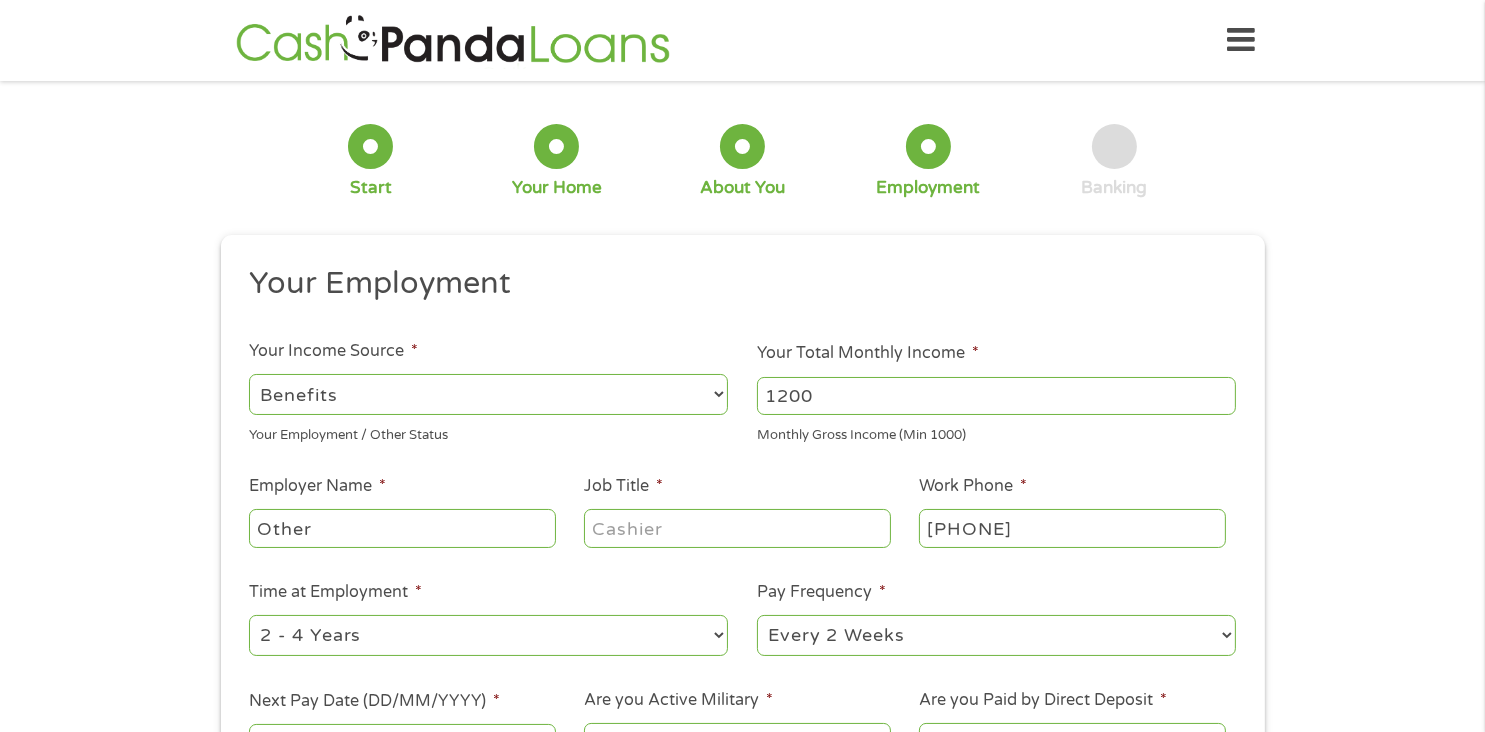 type on "1200" 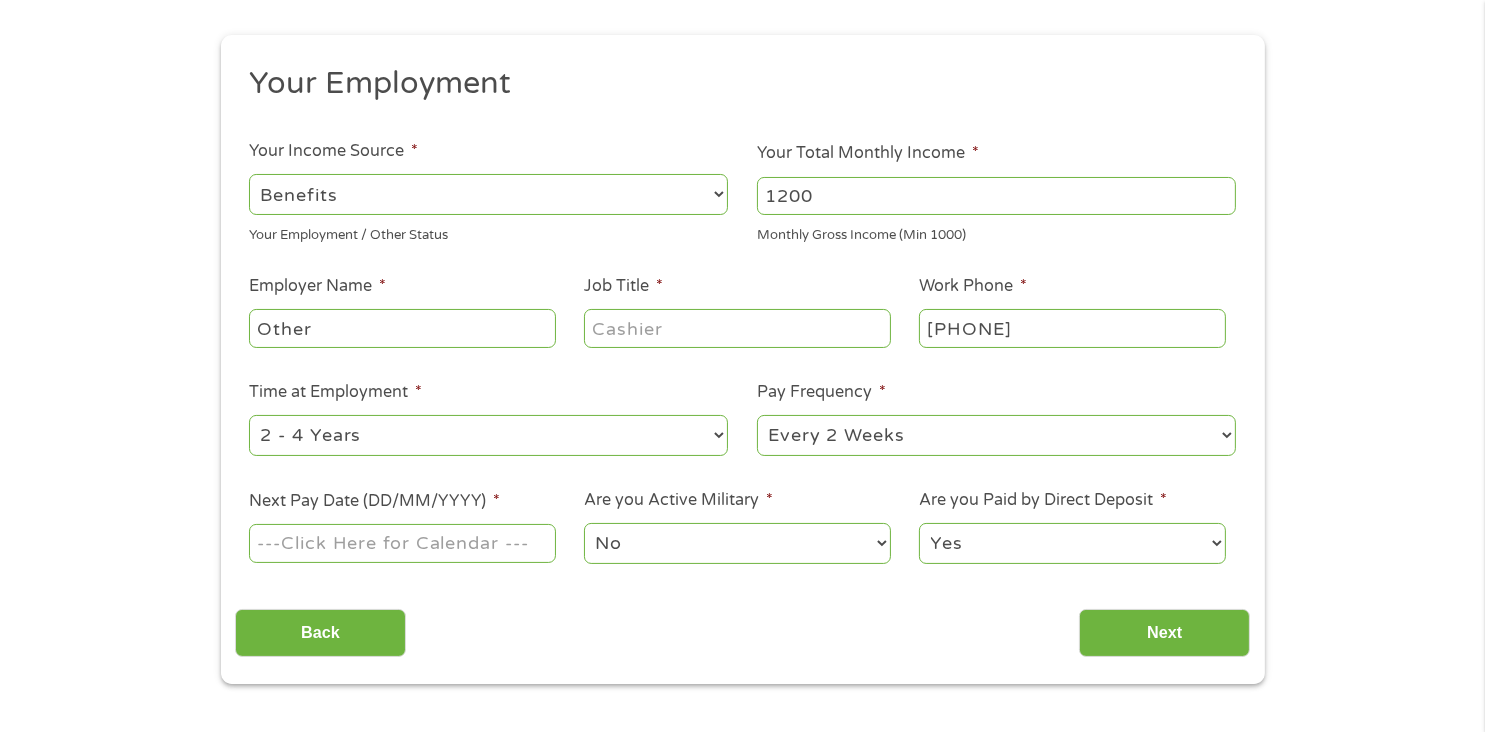 click on "--- Choose one --- Every 2 Weeks Every Week Monthly Semi-Monthly" at bounding box center (996, 435) 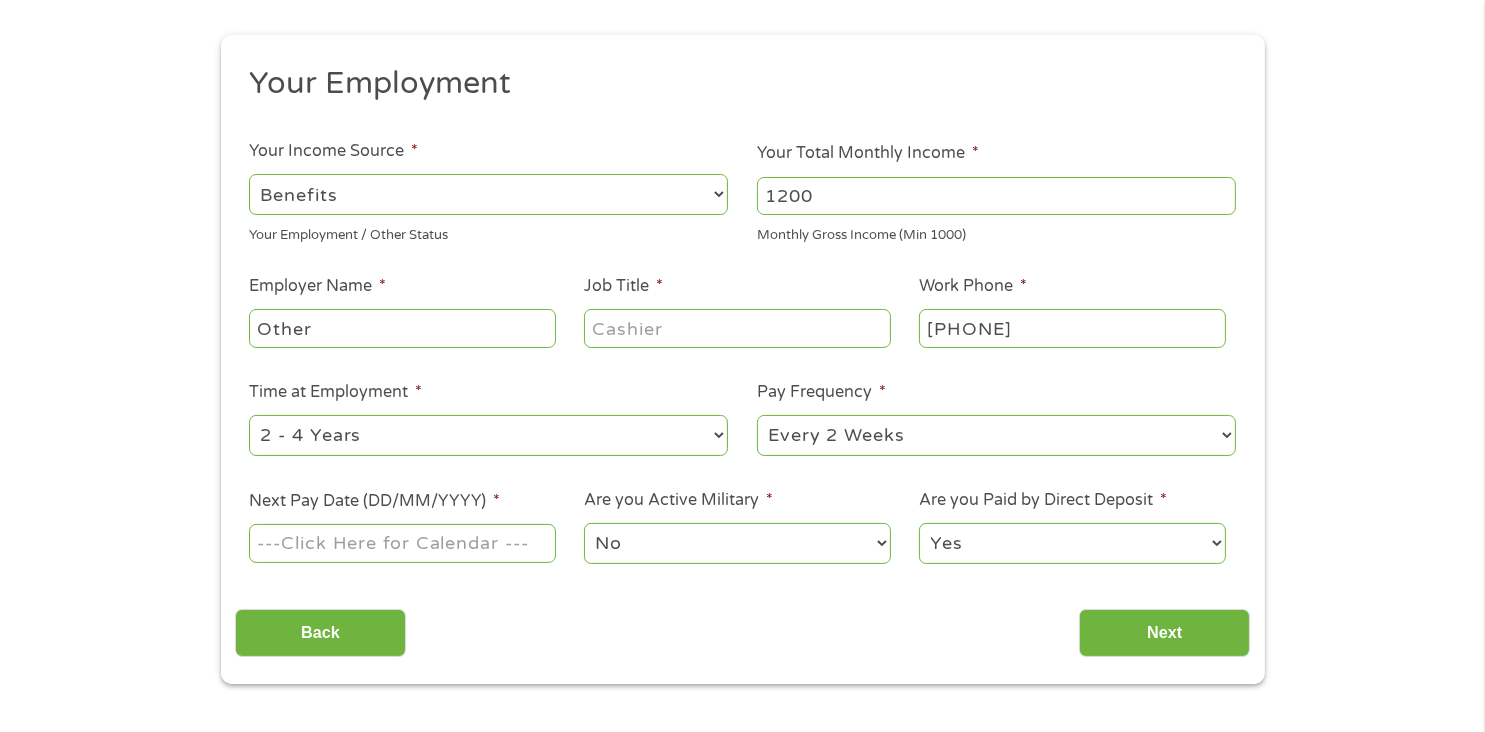 select on "monthly" 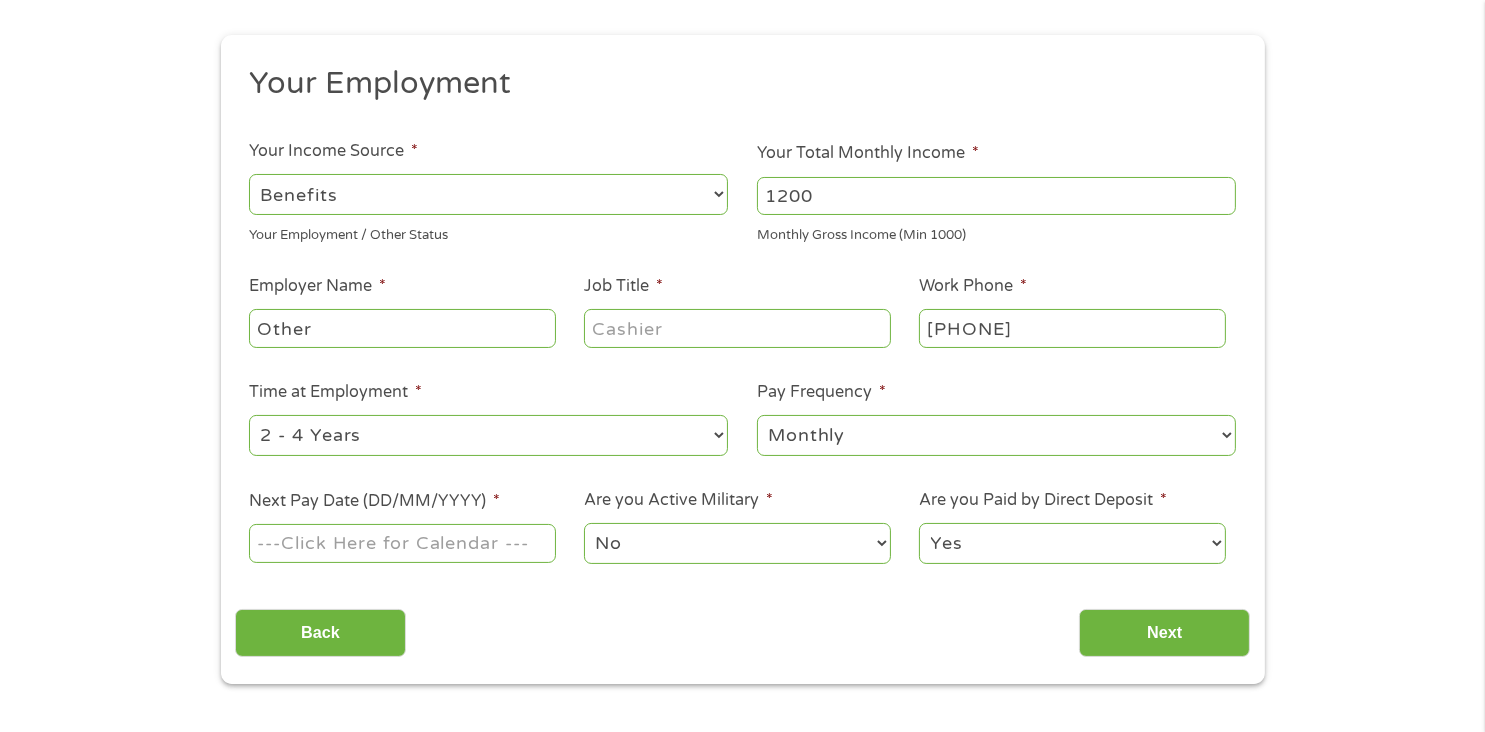 click on "--- Choose one --- Every 2 Weeks Every Week Monthly Semi-Monthly" at bounding box center (996, 435) 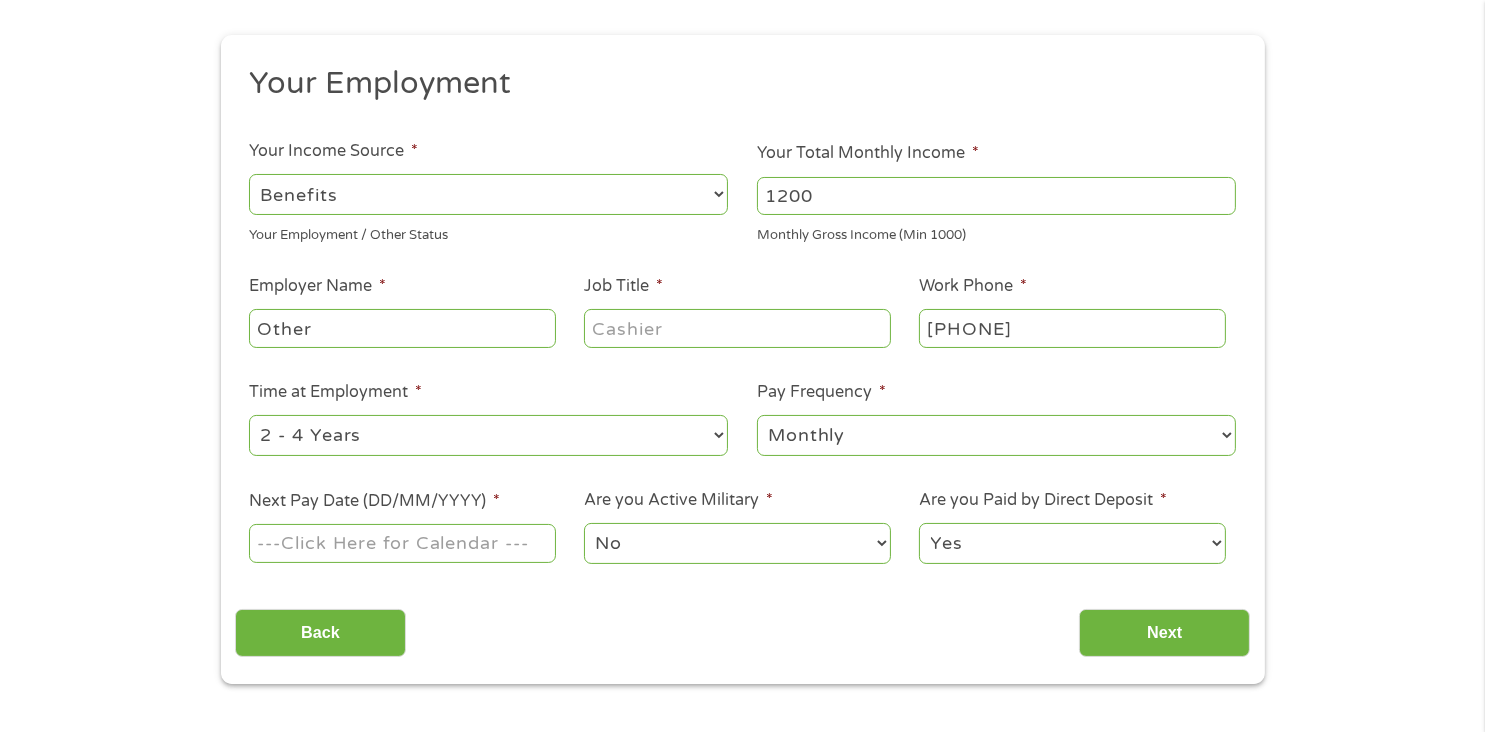 select on "60months" 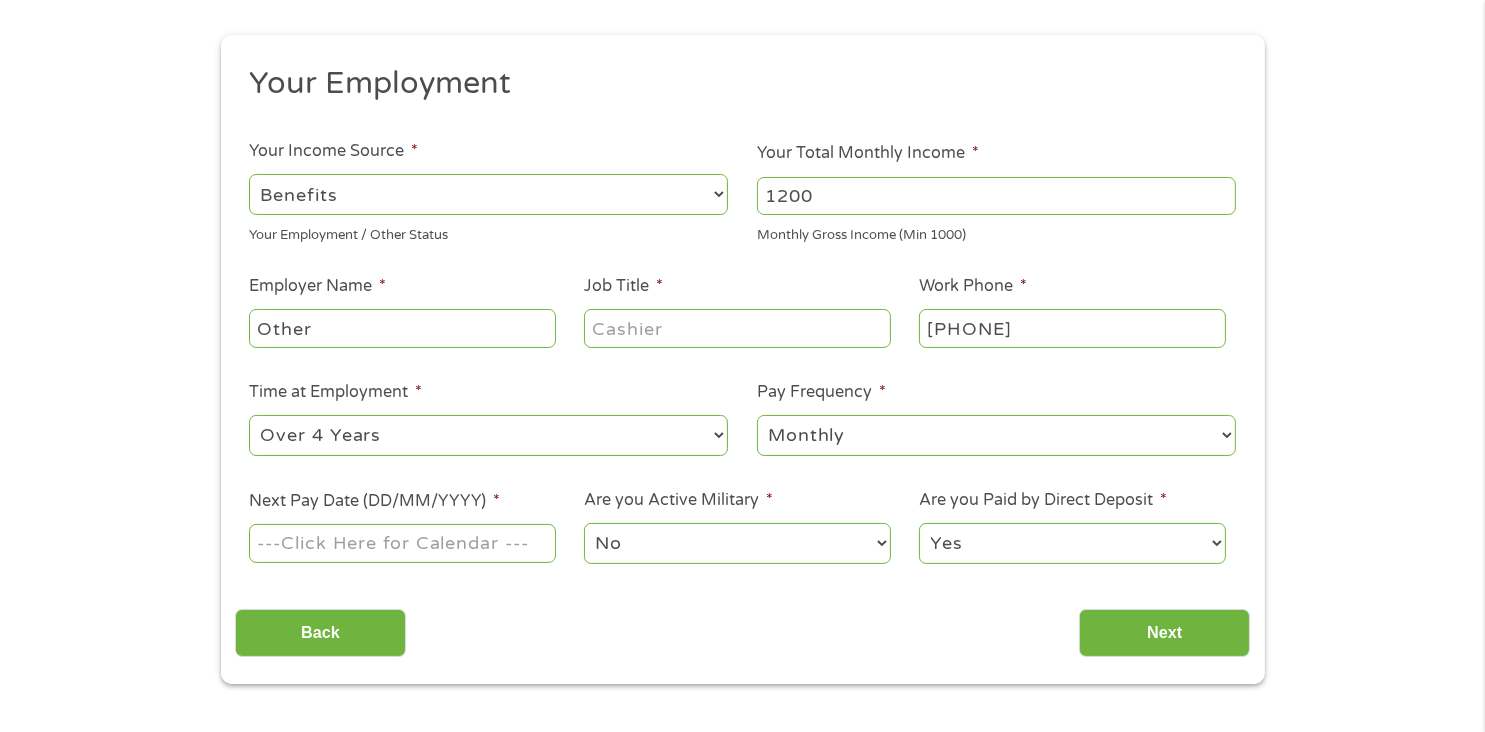 click on "--- Choose one --- 1 Year or less 1 - 2 Years 2 - 4 Years Over 4 Years" at bounding box center (488, 435) 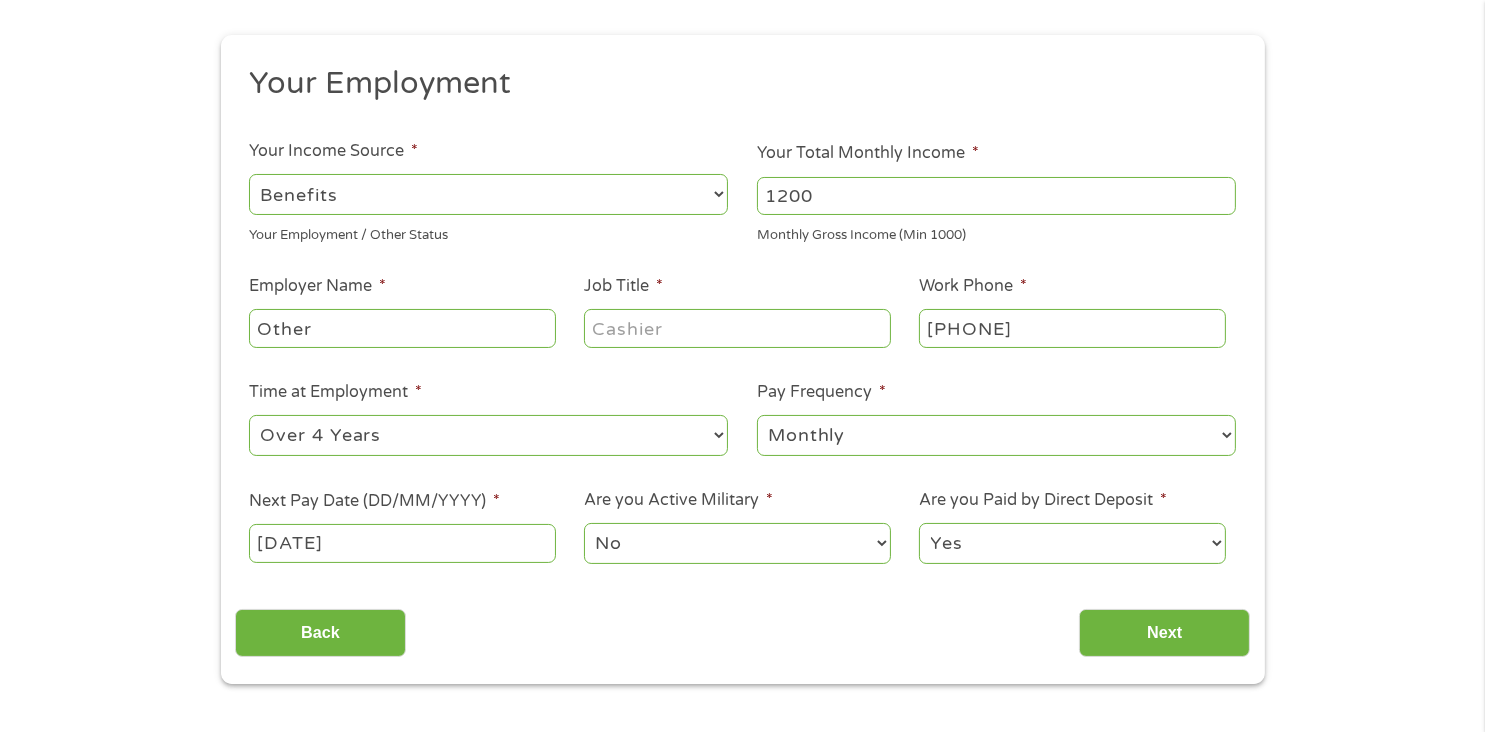 click on "Job Title *" at bounding box center [737, 328] 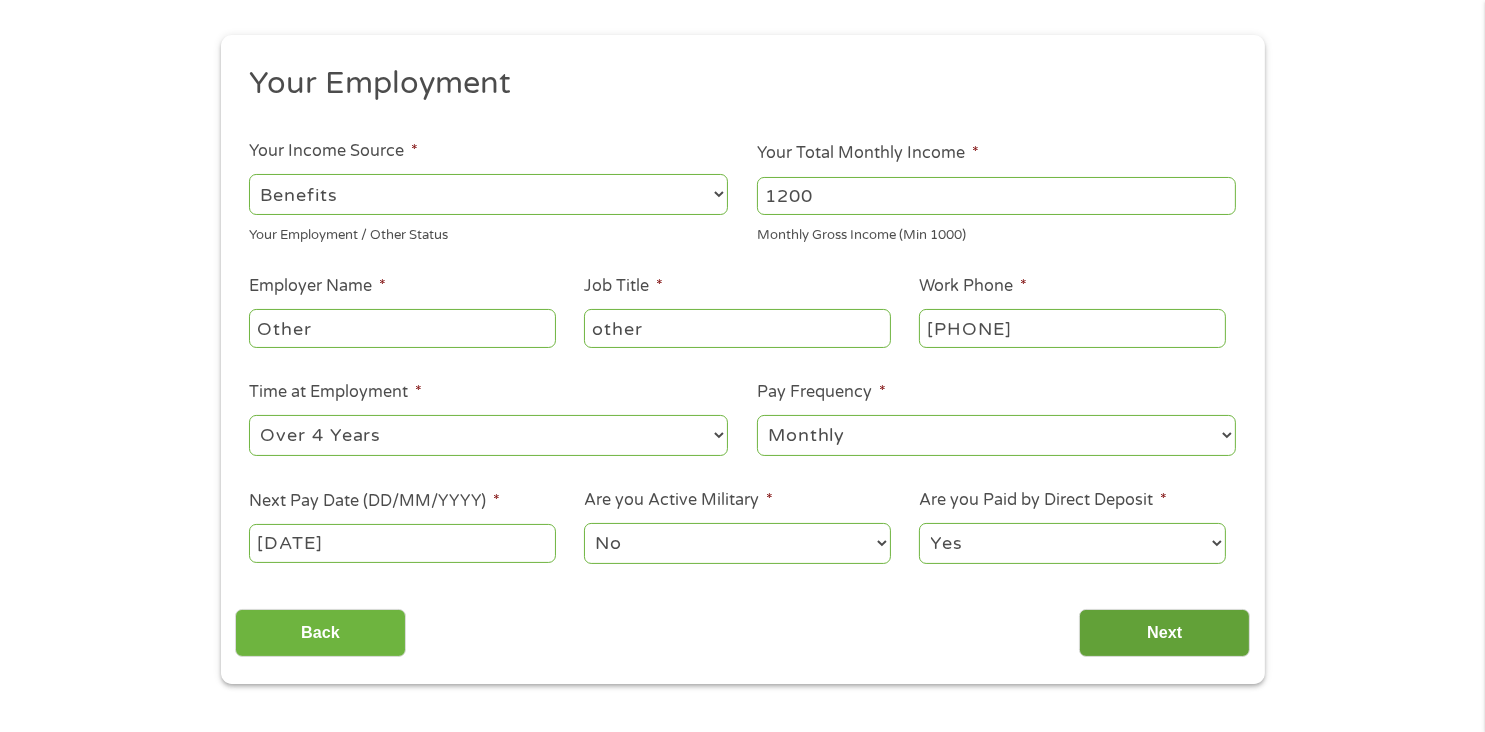 type on "other" 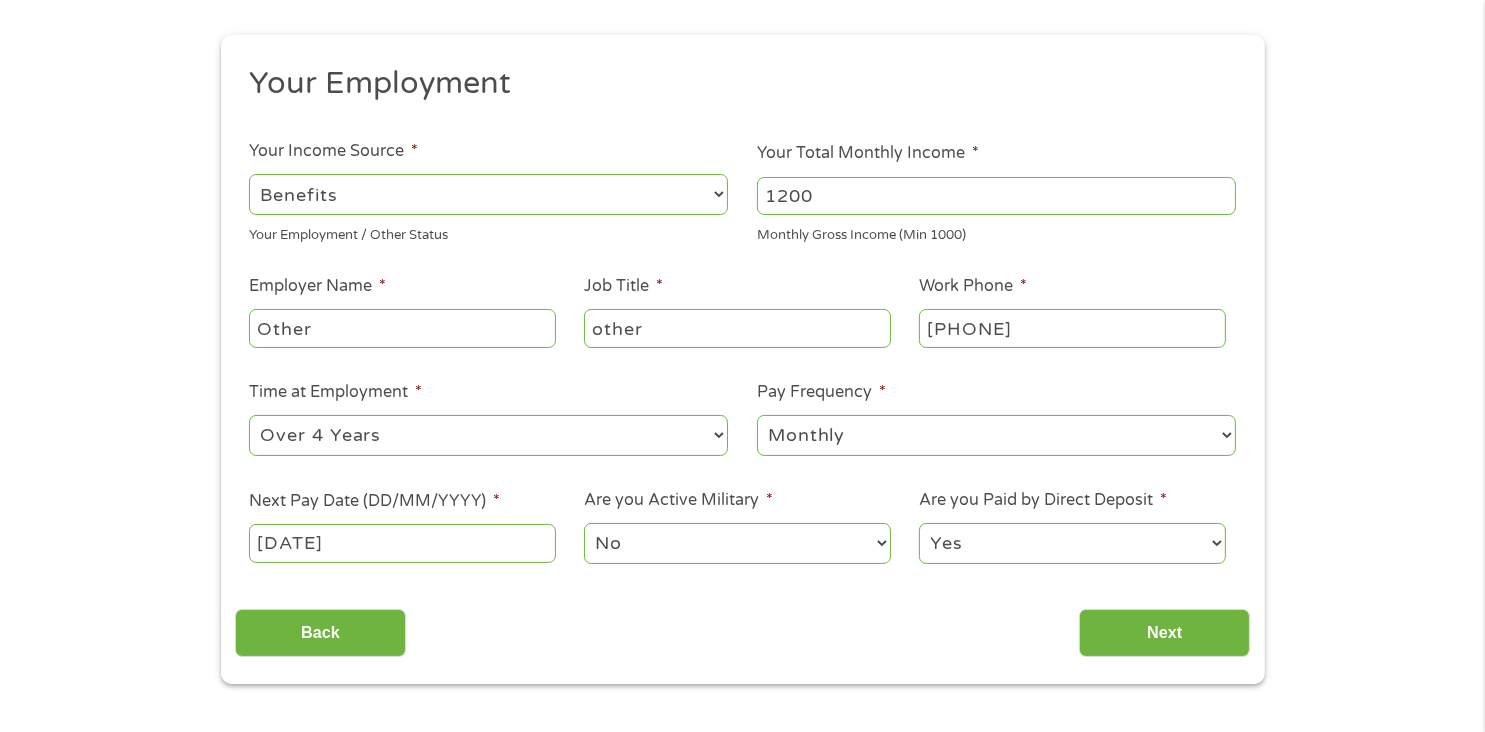 scroll, scrollTop: 7, scrollLeft: 8, axis: both 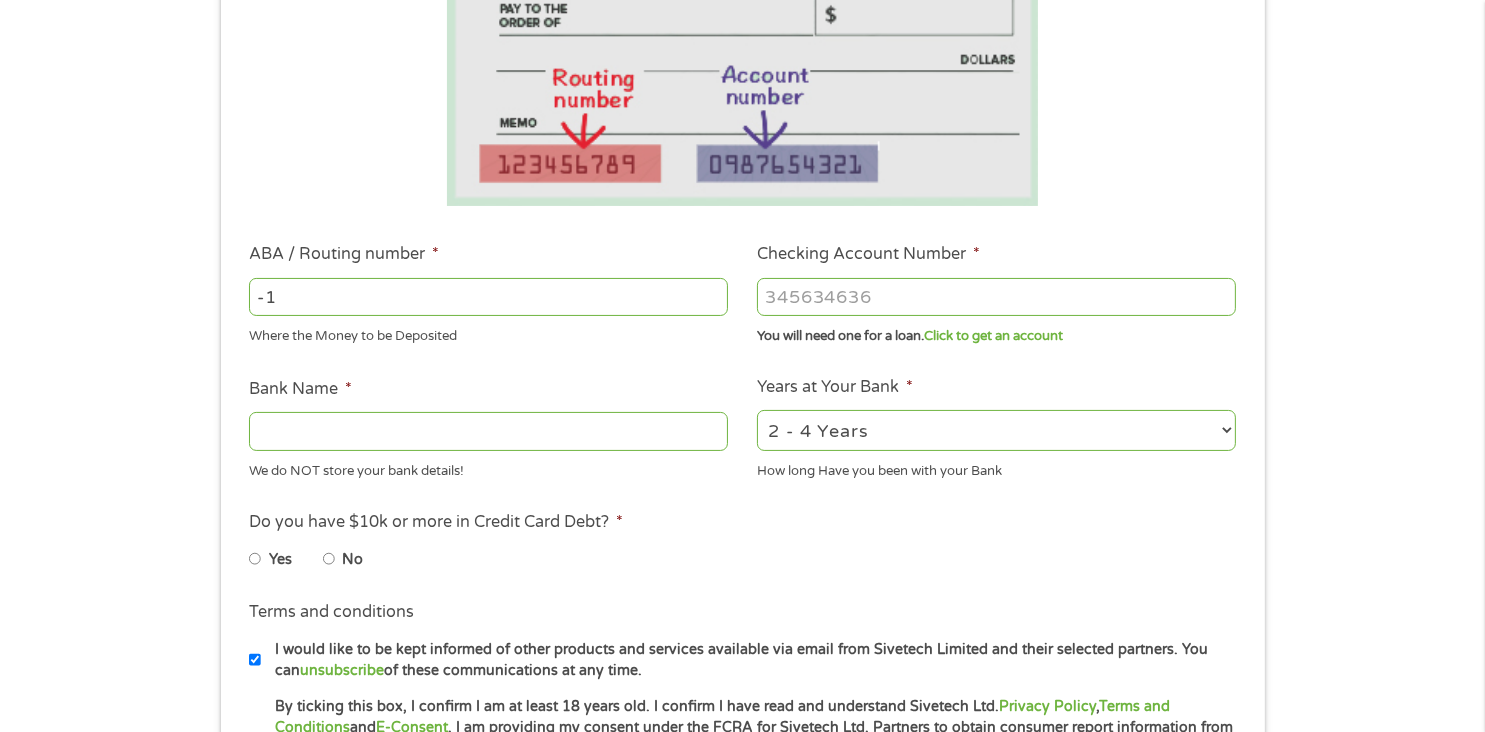 click on "-1" at bounding box center [488, 297] 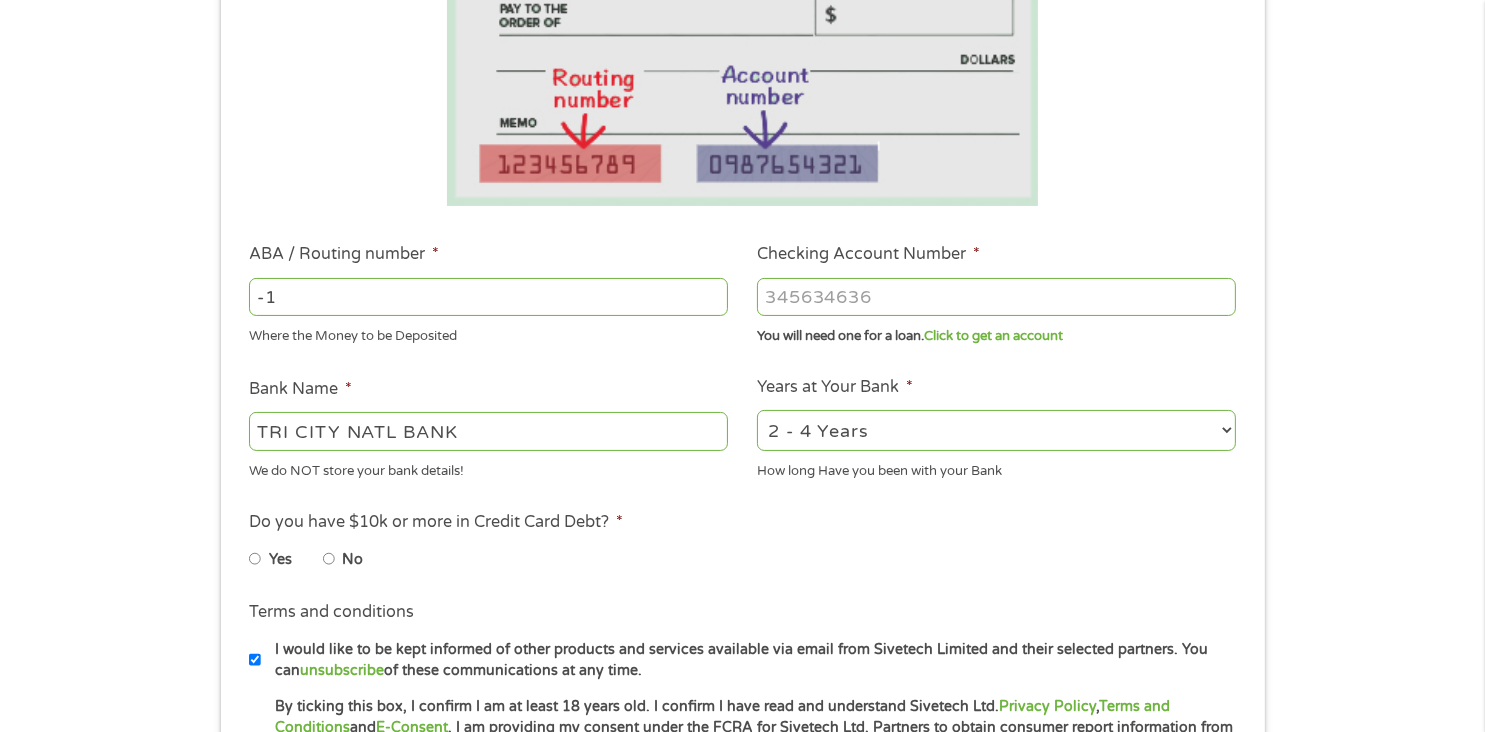 type on "[CREDIT_CARD]" 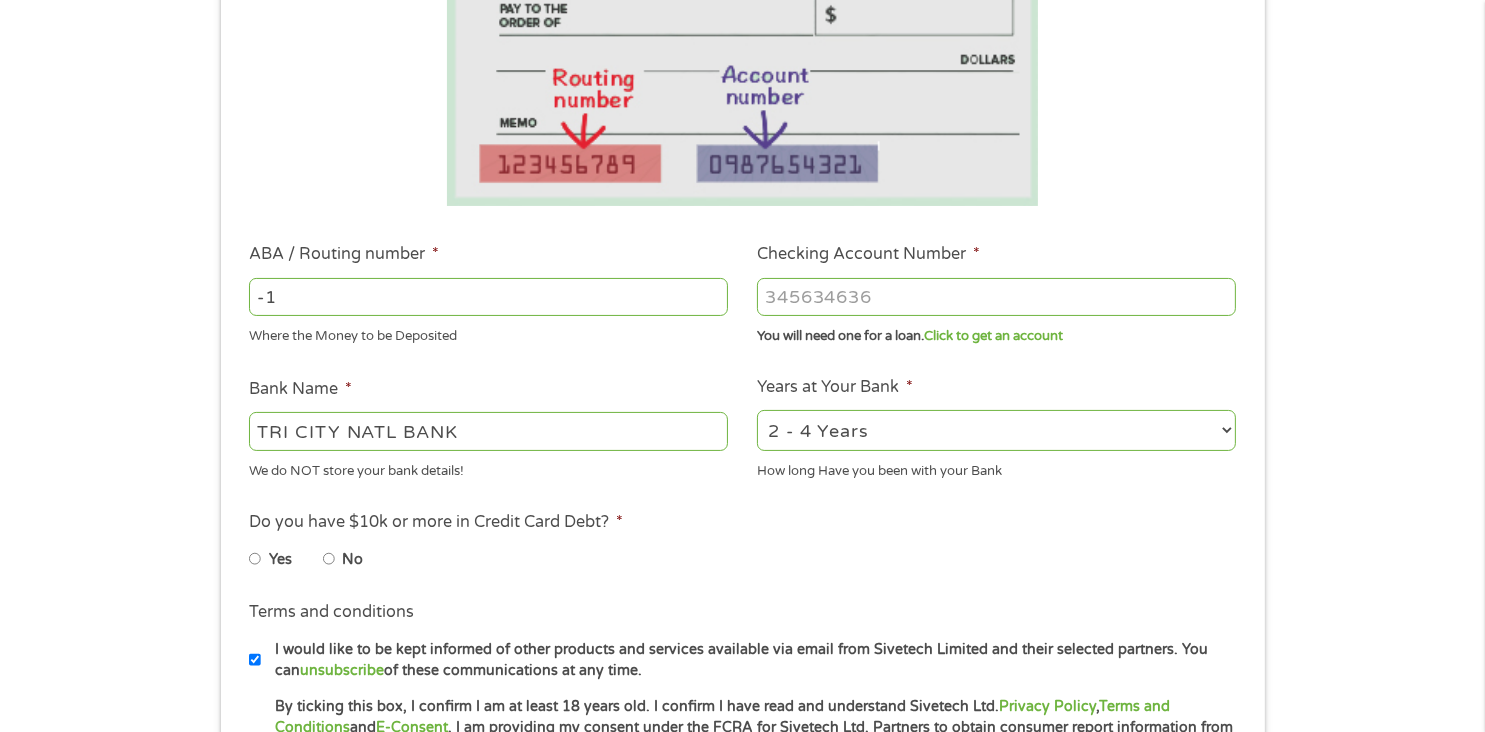select on "60months" 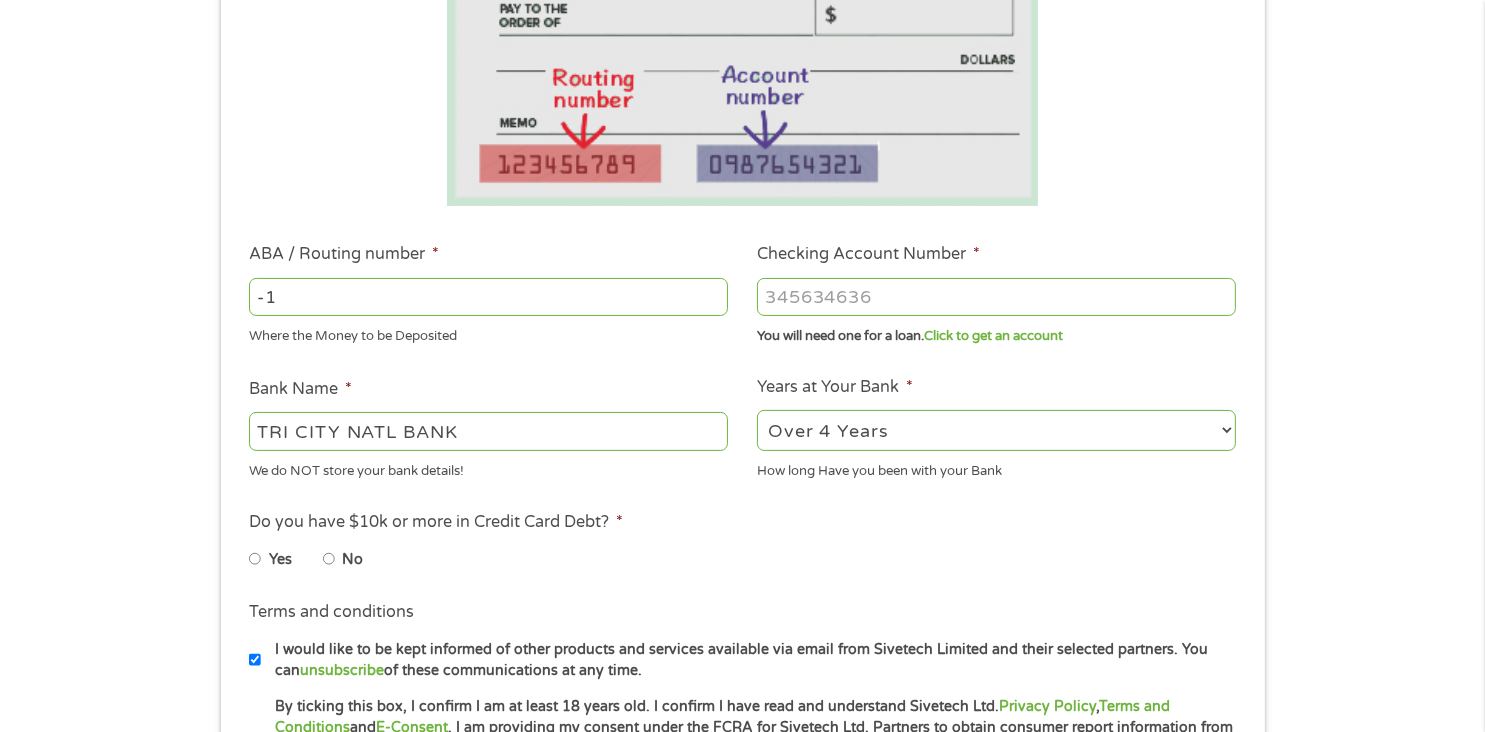 click on "2 - 4 Years 6 - 12 Months 1 - 2 Years Over 4 Years" at bounding box center (996, 430) 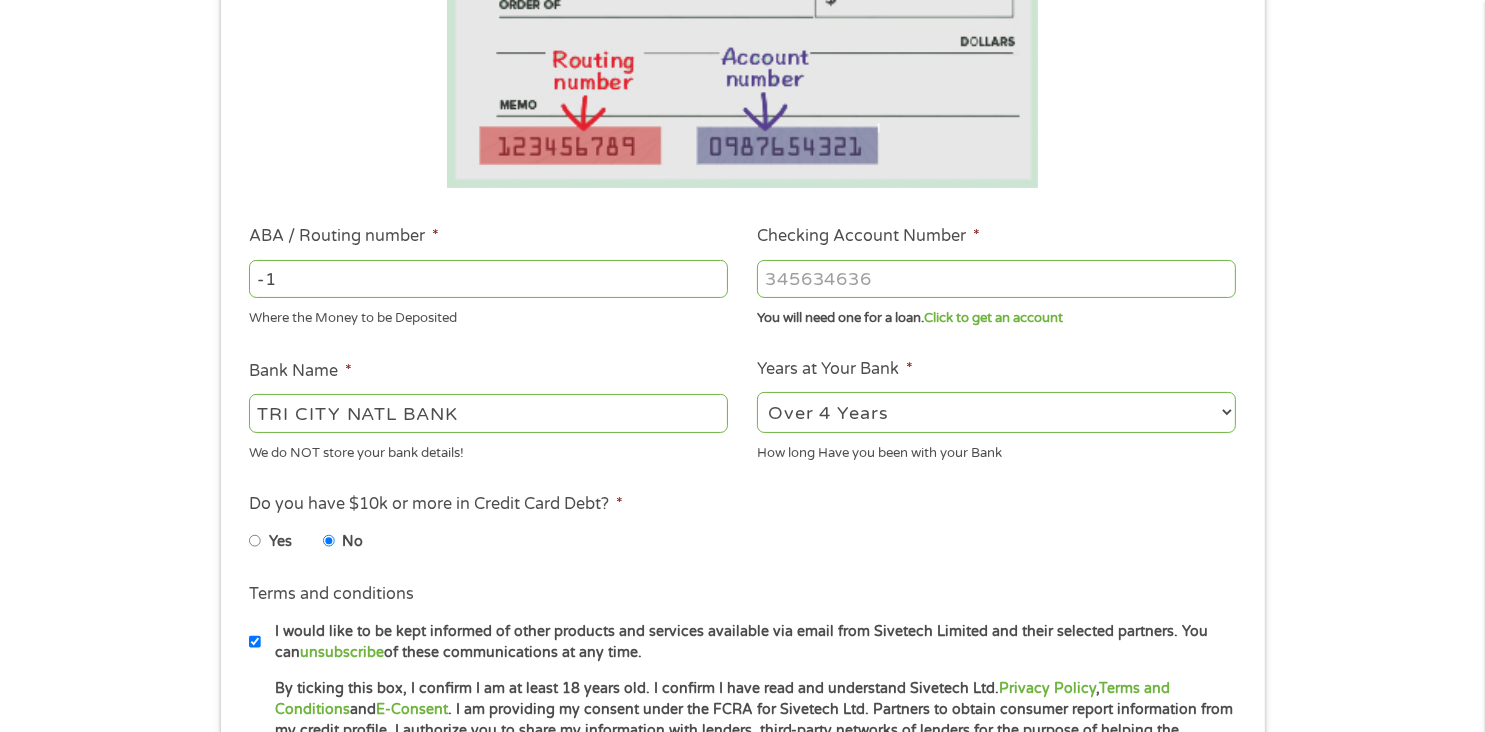 scroll, scrollTop: 600, scrollLeft: 0, axis: vertical 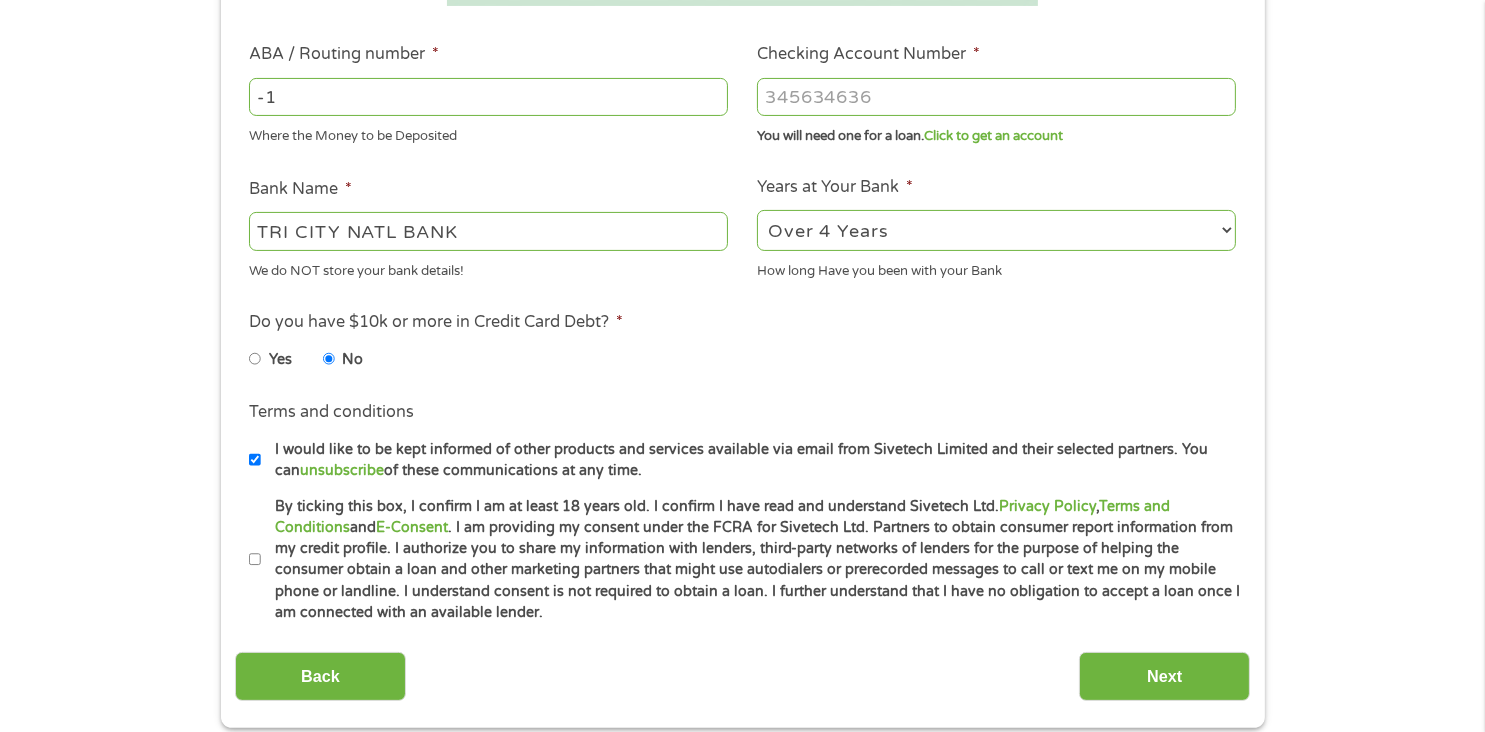 click on "By ticking this box, I confirm I am at least 18 years old. I confirm I have read and understand Sivetech Ltd.  Privacy Policy ,  Terms and Conditions  and  E-Consent . I am providing my consent under the FCRA for Sivetech Ltd. Partners to obtain consumer report information from my credit profile. I authorize you to share my information with lenders, third-party networks of lenders for the purpose of helping the consumer obtain a loan and other marketing partners that might use autodialers or prerecorded messages to call or text me on my mobile phone or landline. I understand consent is not required to obtain a loan. I further understand that I have no obligation to accept a loan once I am connected with an available lender." at bounding box center (255, 560) 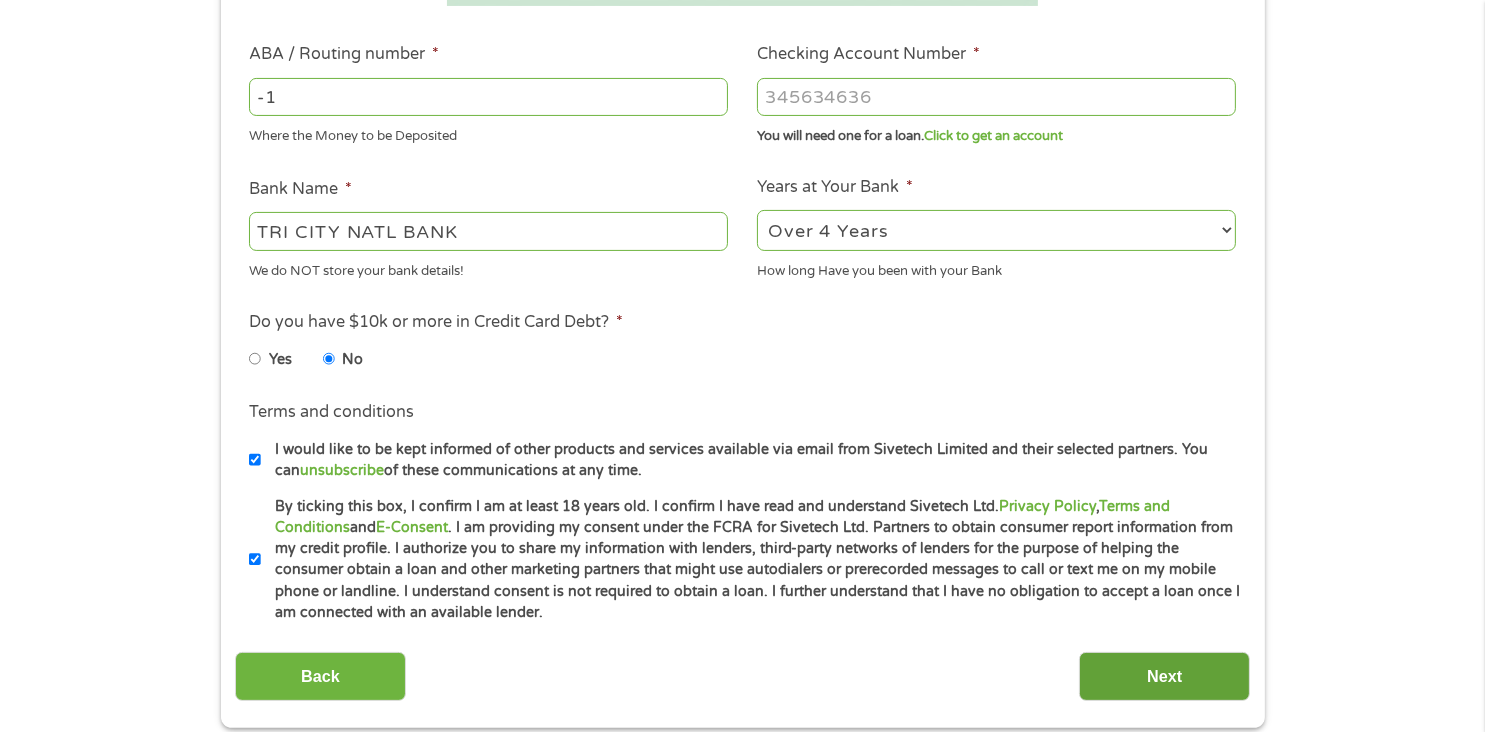 click on "Next" at bounding box center (1164, 676) 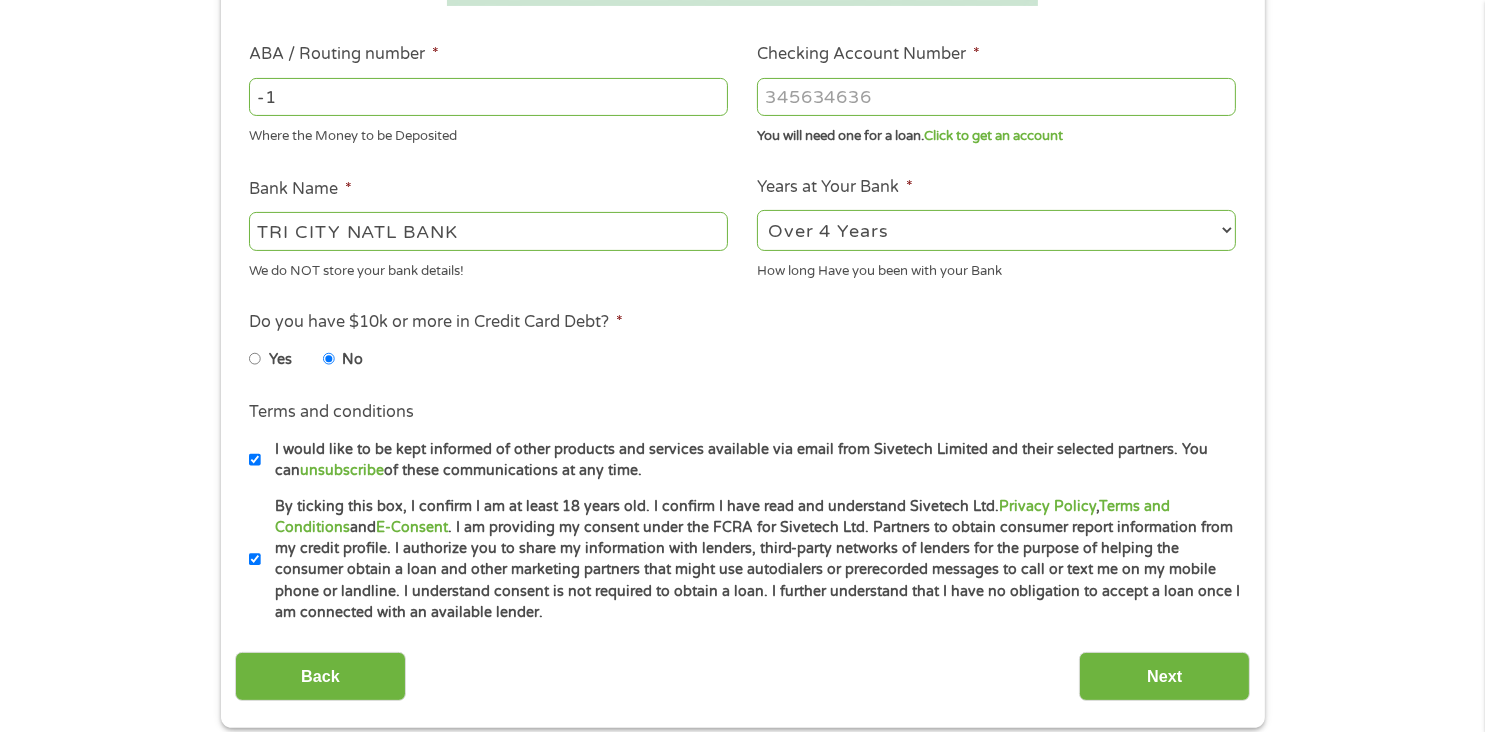 scroll, scrollTop: 7, scrollLeft: 8, axis: both 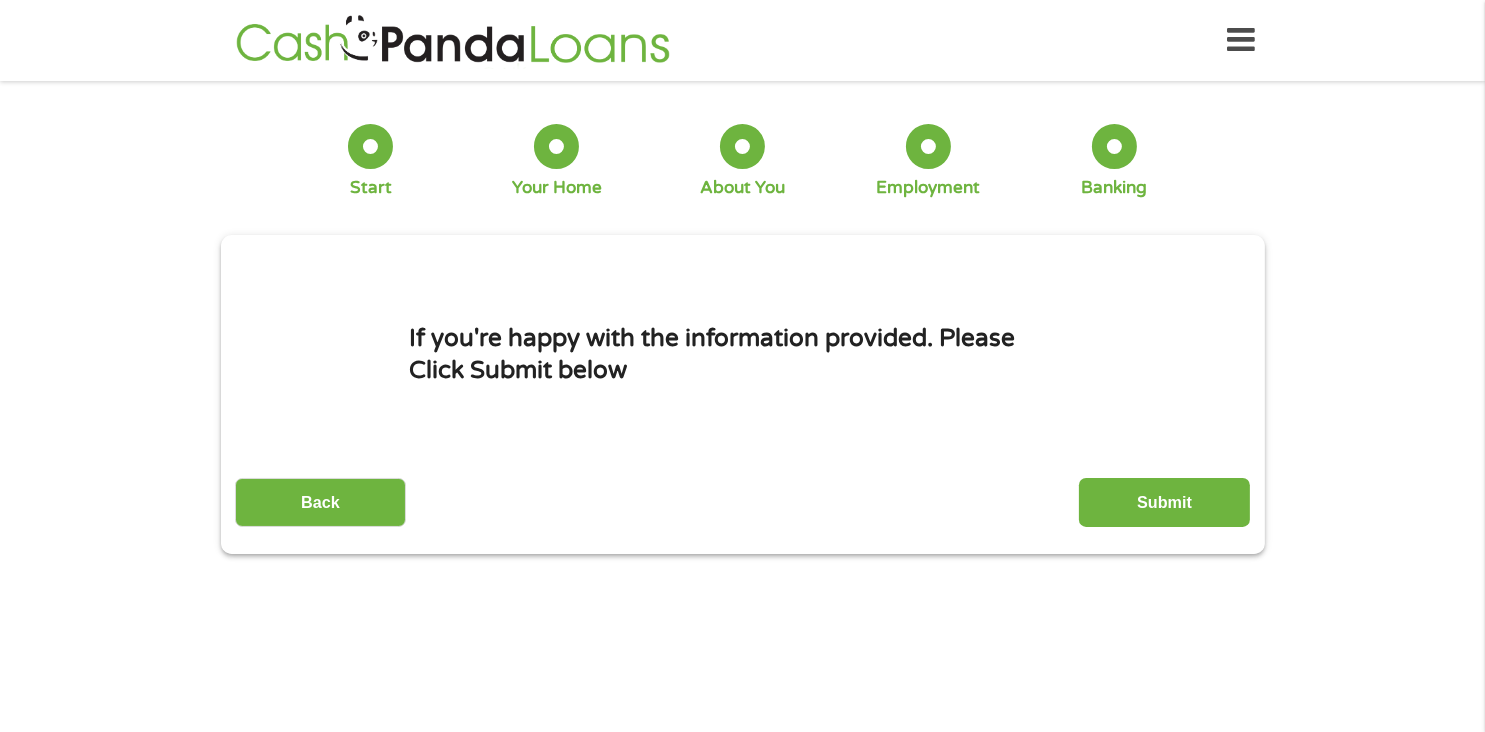 drag, startPoint x: 1162, startPoint y: 500, endPoint x: 1086, endPoint y: 510, distance: 76.655075 